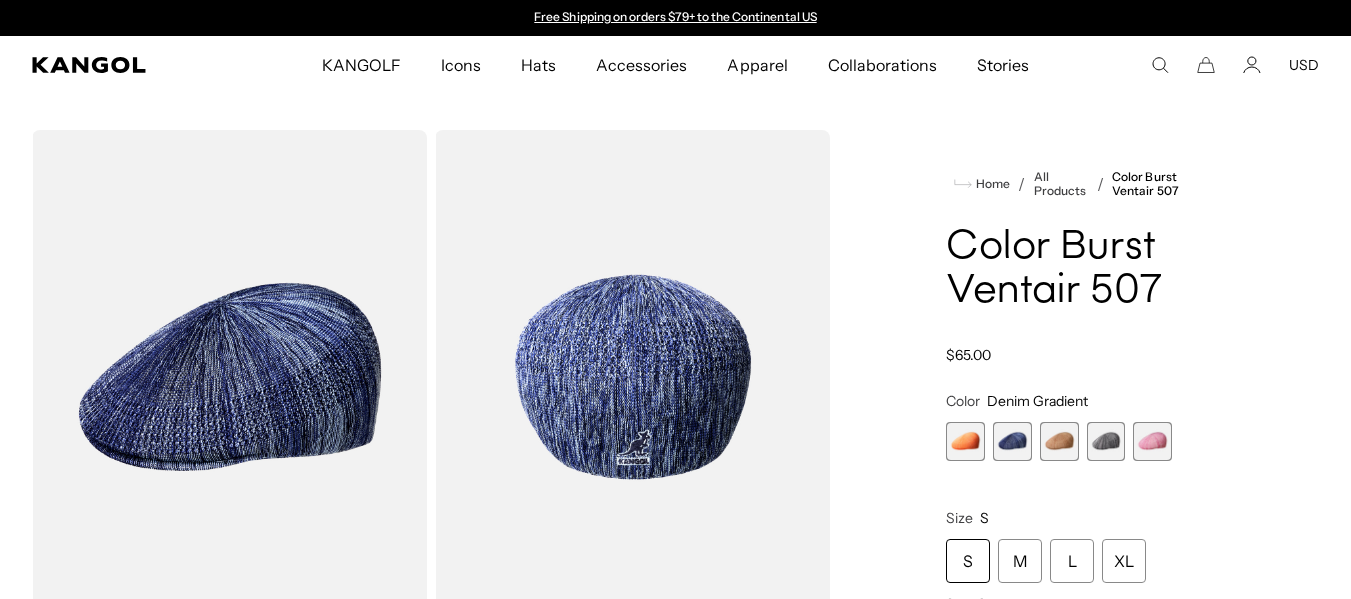 scroll, scrollTop: 0, scrollLeft: 0, axis: both 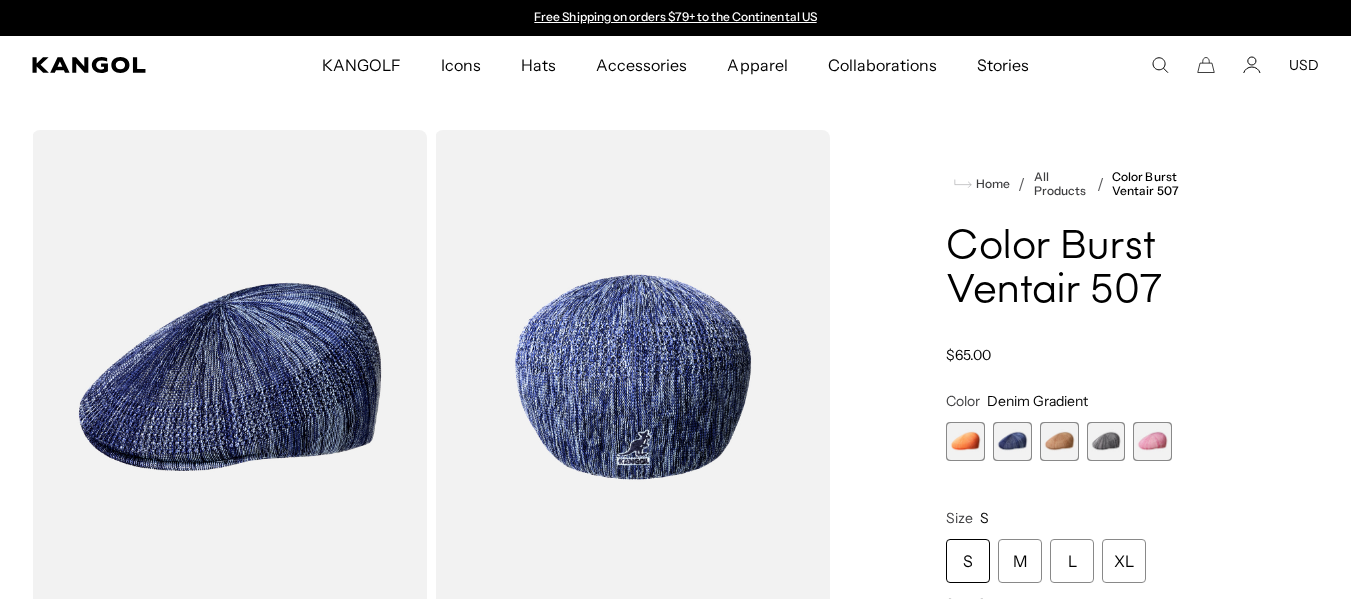 click at bounding box center [1059, 441] 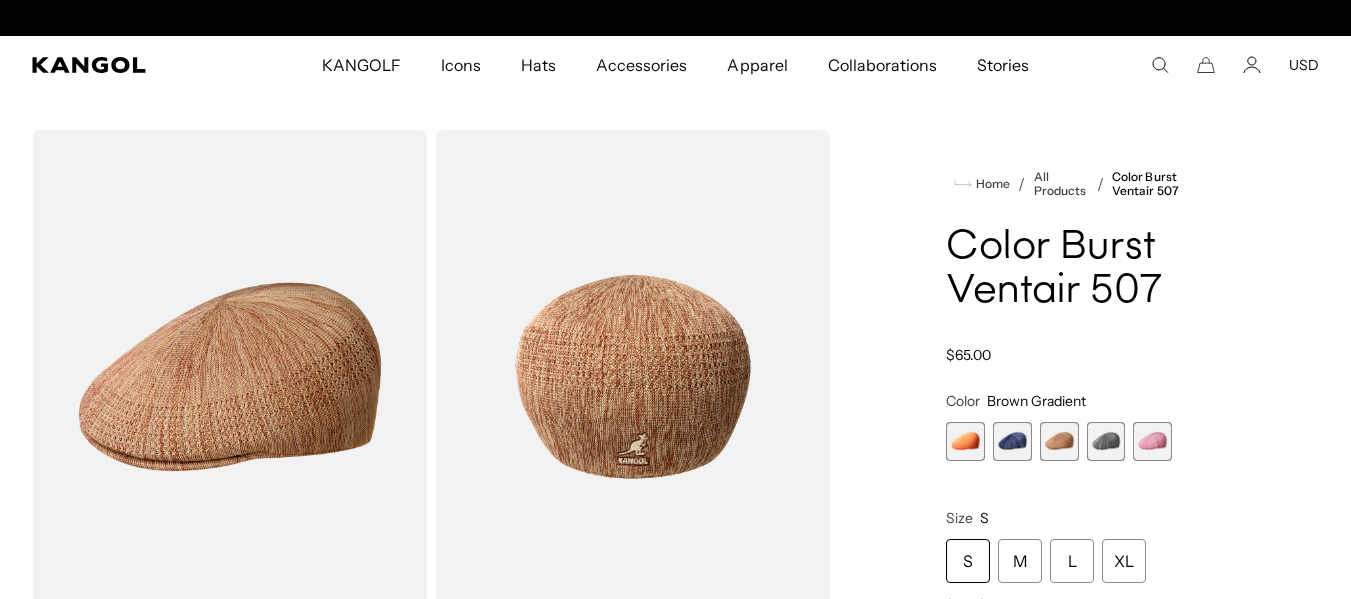 scroll, scrollTop: 0, scrollLeft: 412, axis: horizontal 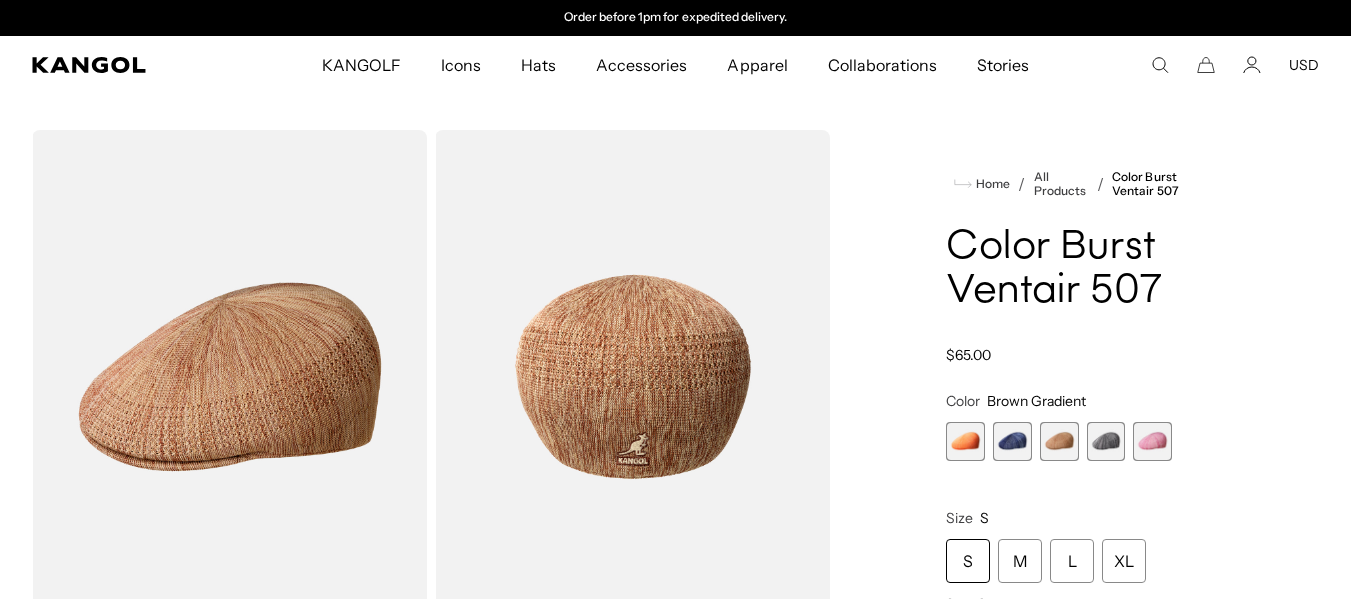 click at bounding box center [1106, 441] 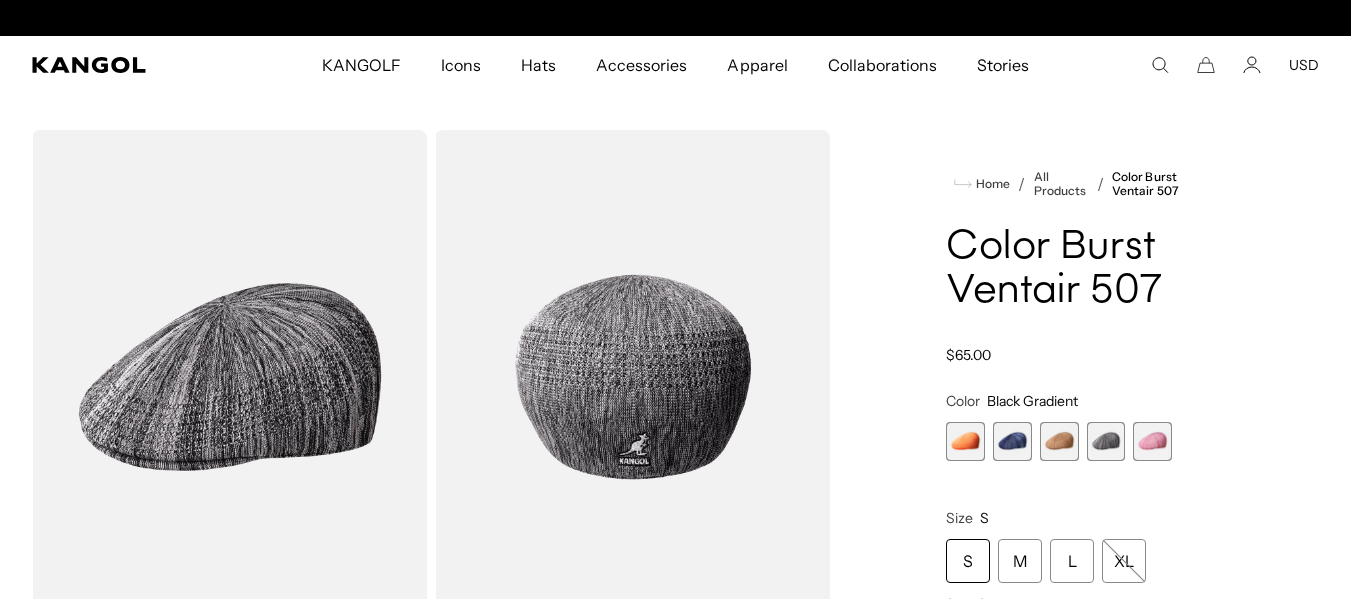 scroll, scrollTop: 0, scrollLeft: 0, axis: both 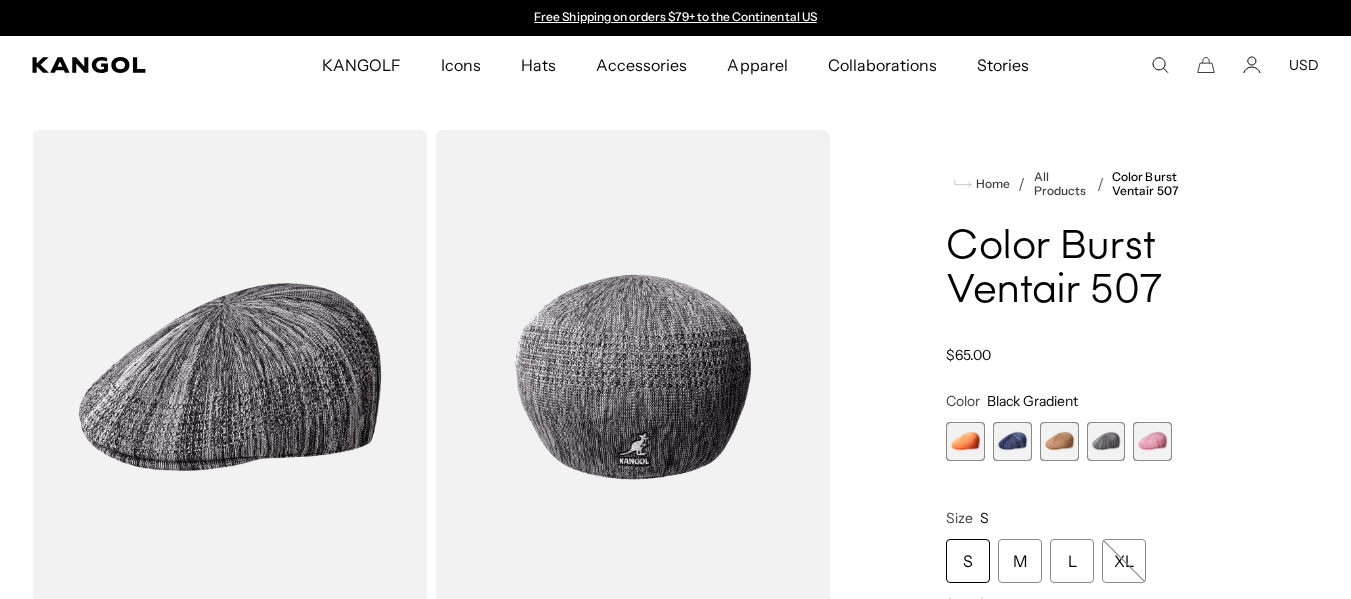 click at bounding box center [1152, 441] 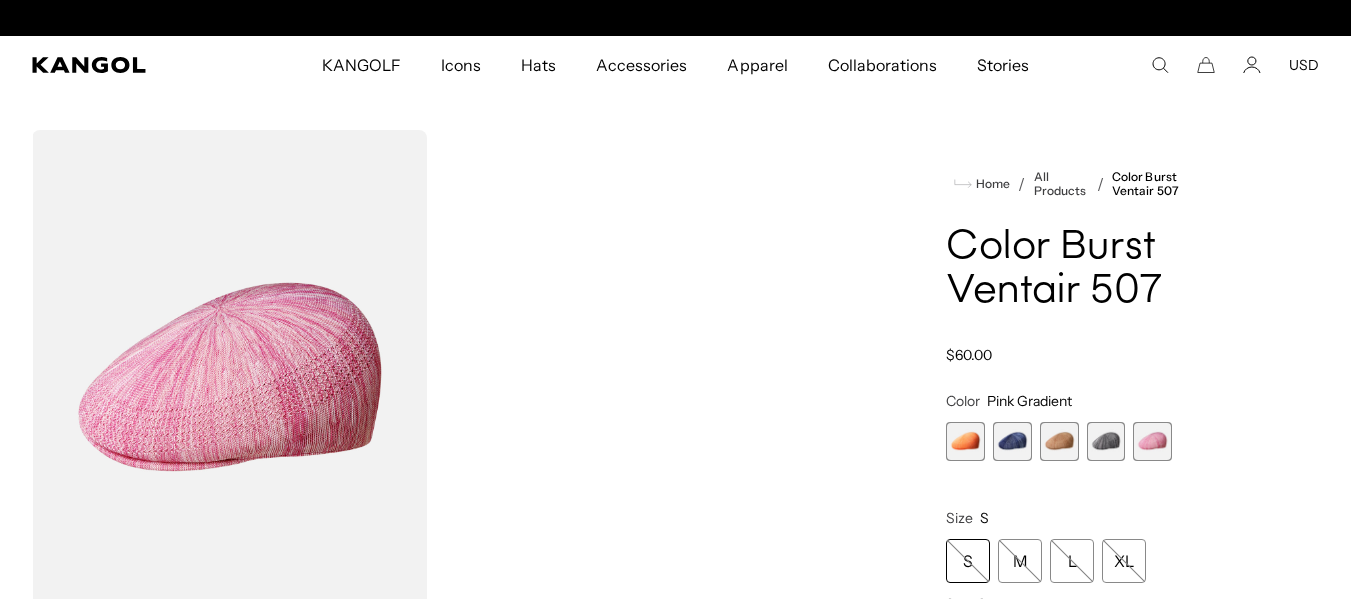 scroll, scrollTop: 0, scrollLeft: 412, axis: horizontal 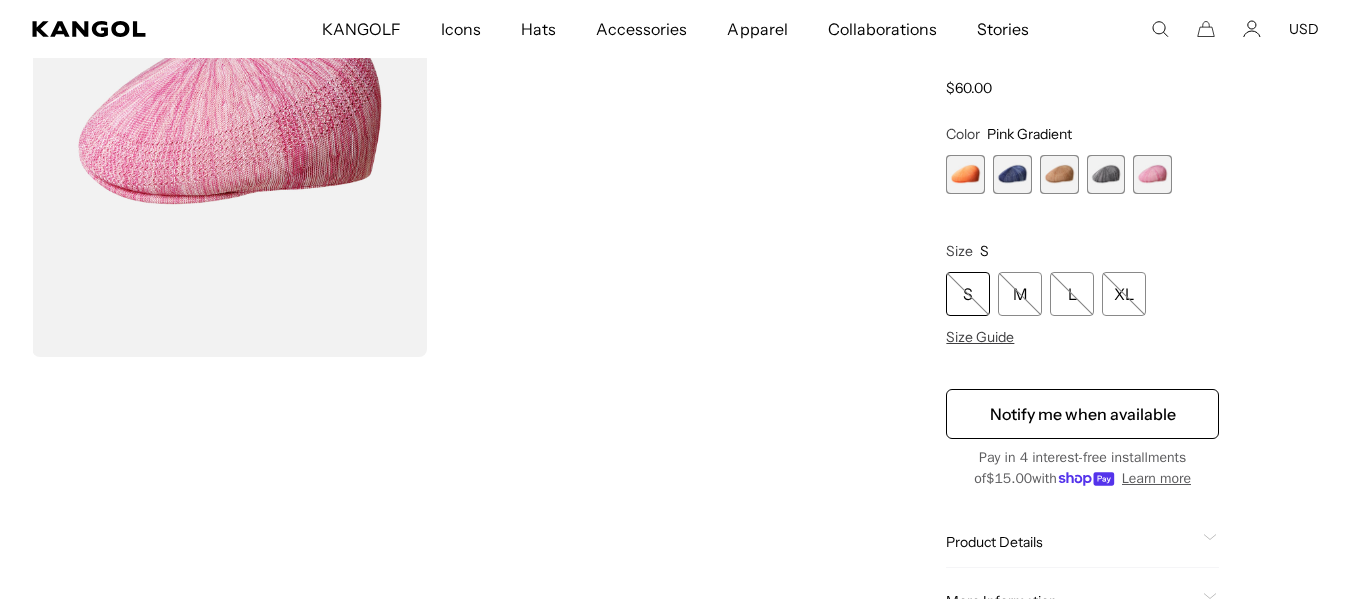 click on "S" at bounding box center (968, 294) 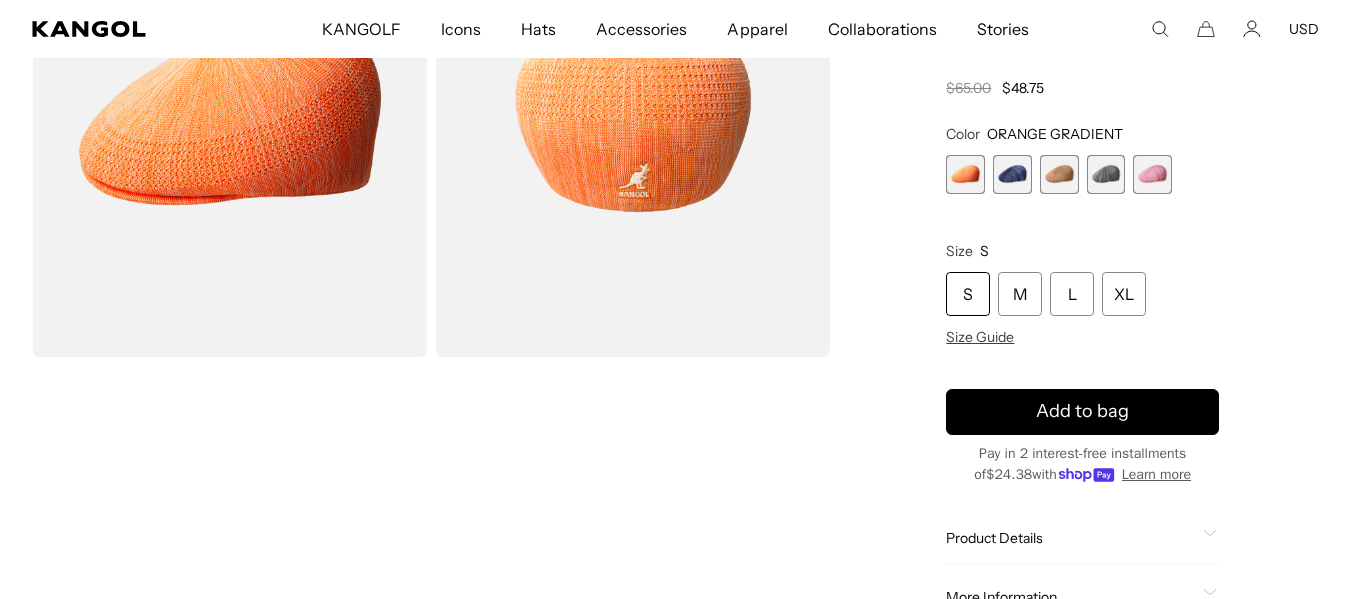 scroll, scrollTop: 0, scrollLeft: 412, axis: horizontal 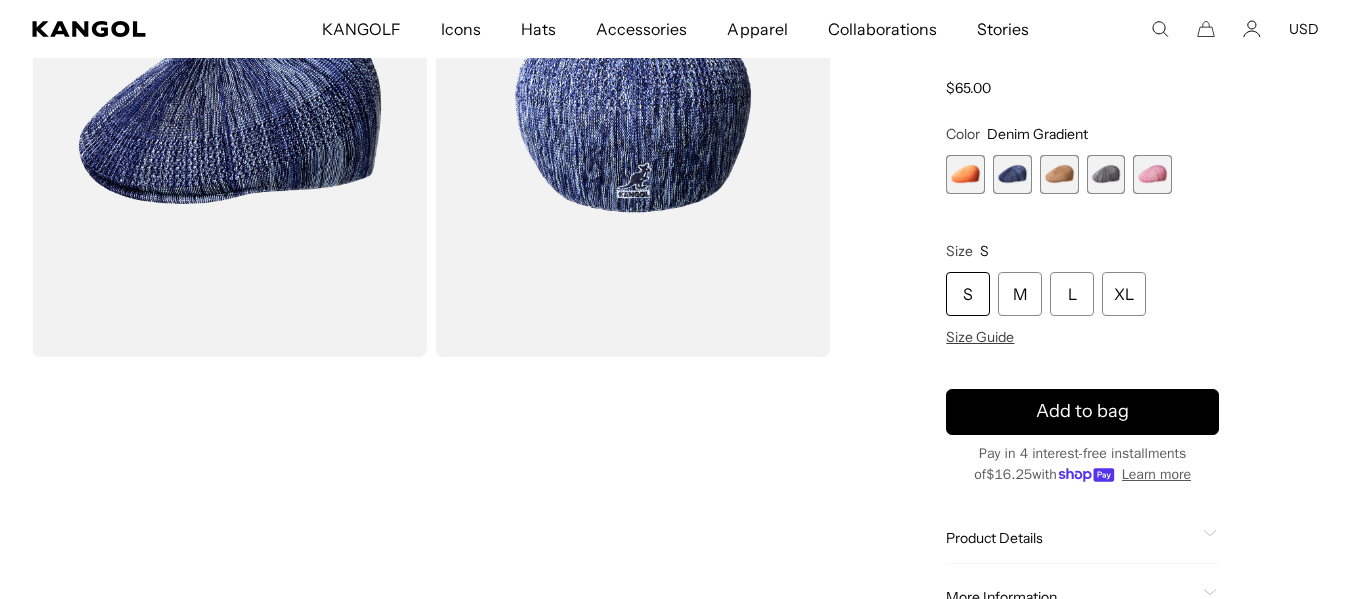 click at bounding box center (1059, 174) 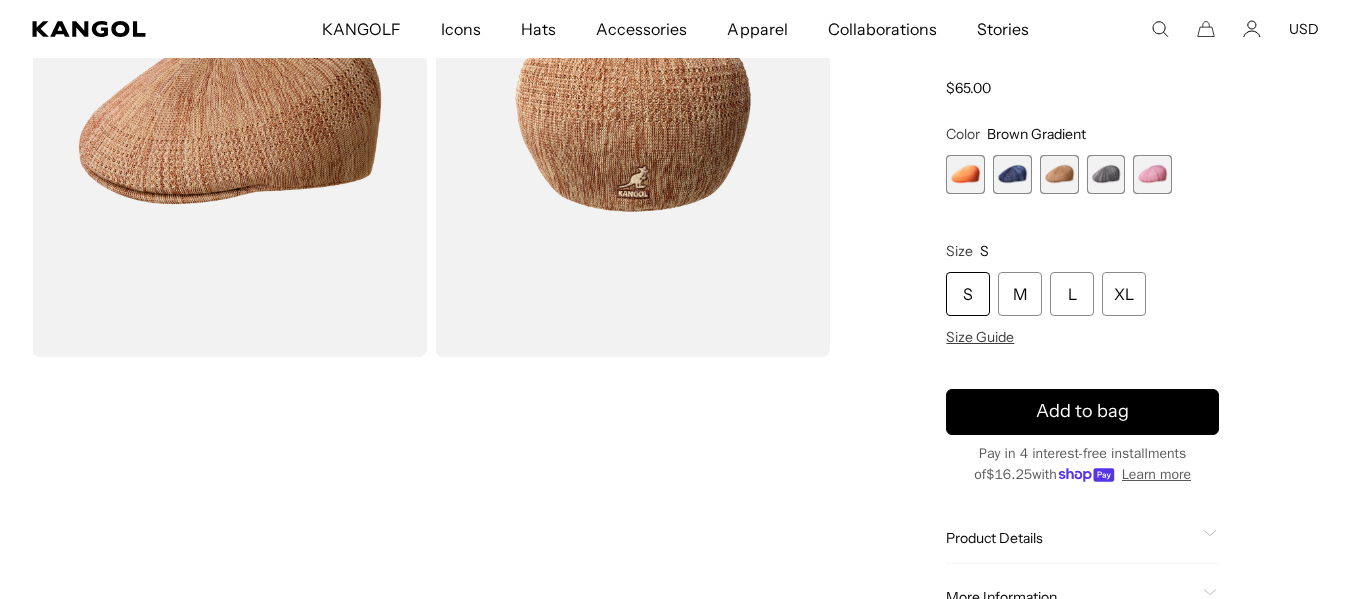 scroll, scrollTop: 0, scrollLeft: 0, axis: both 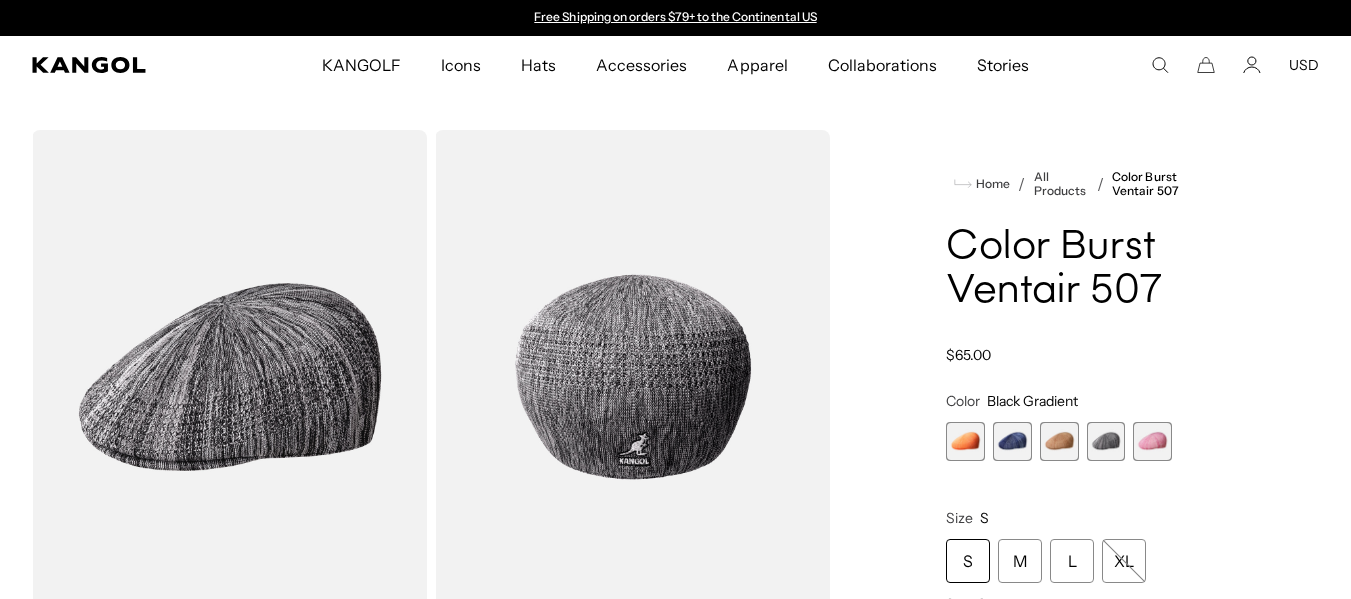 click at bounding box center [1152, 441] 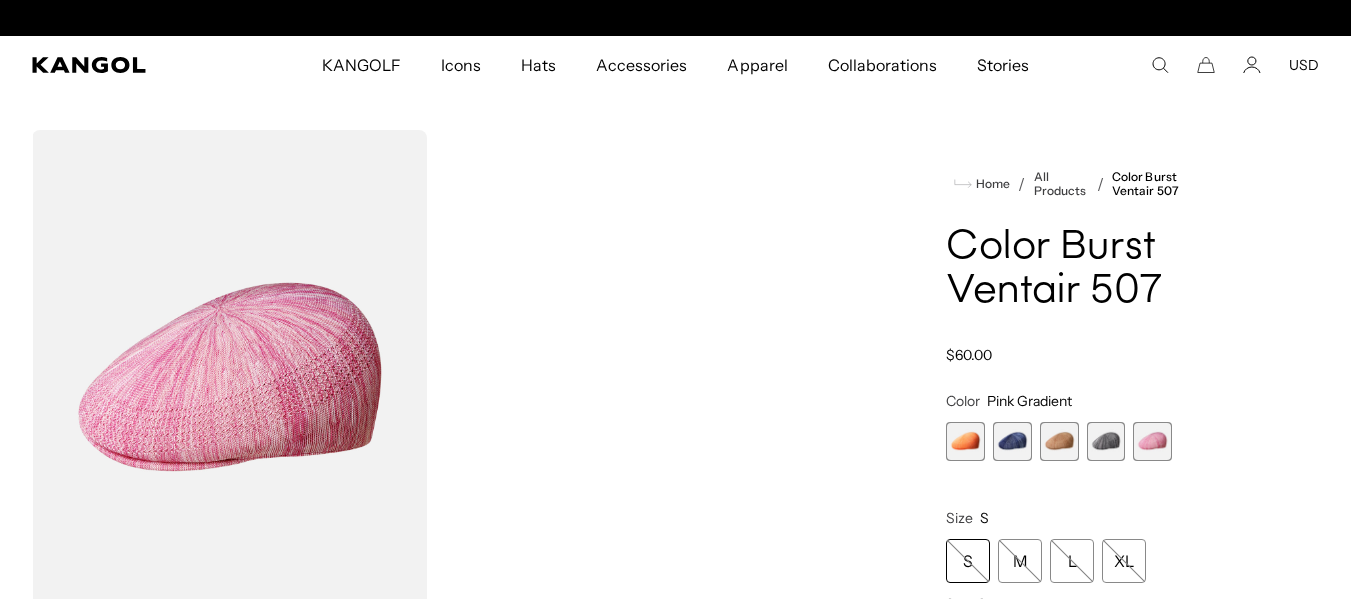 scroll, scrollTop: 0, scrollLeft: 412, axis: horizontal 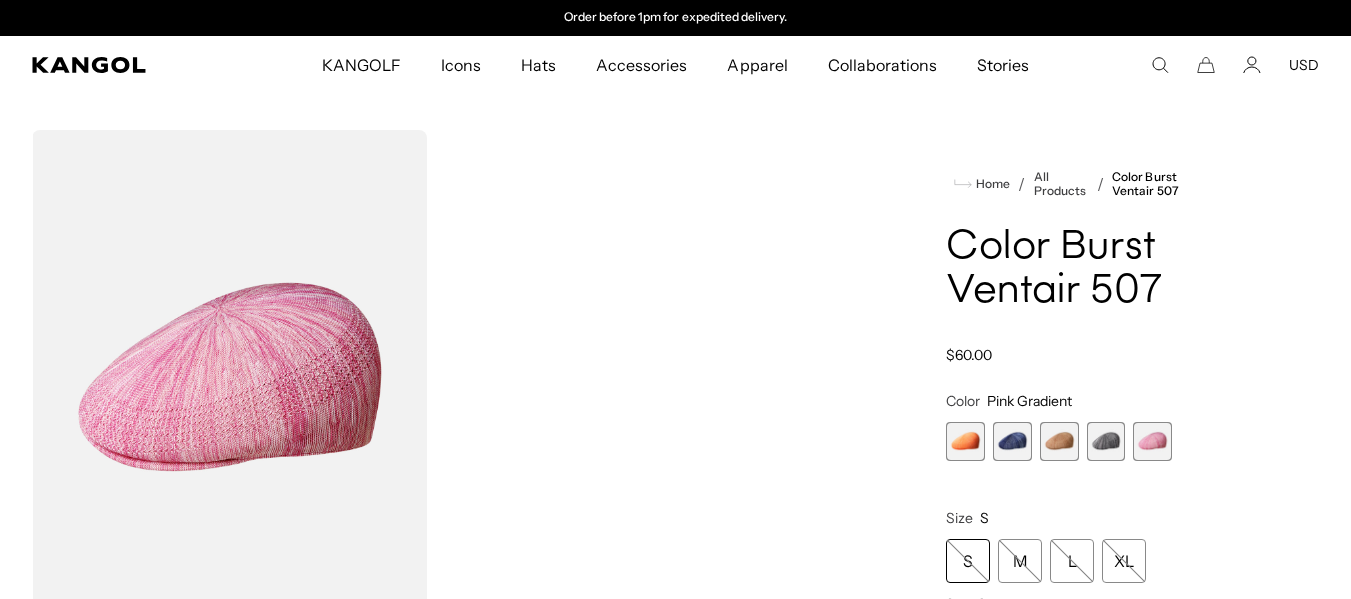 click at bounding box center (965, 441) 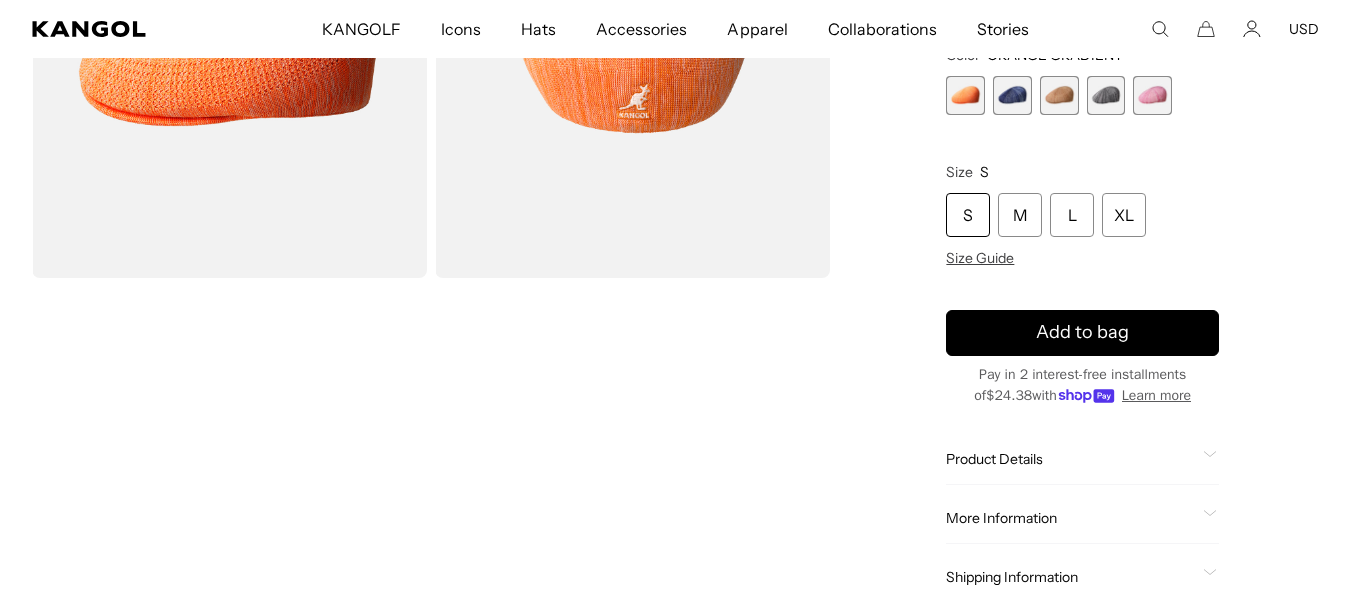scroll, scrollTop: 533, scrollLeft: 0, axis: vertical 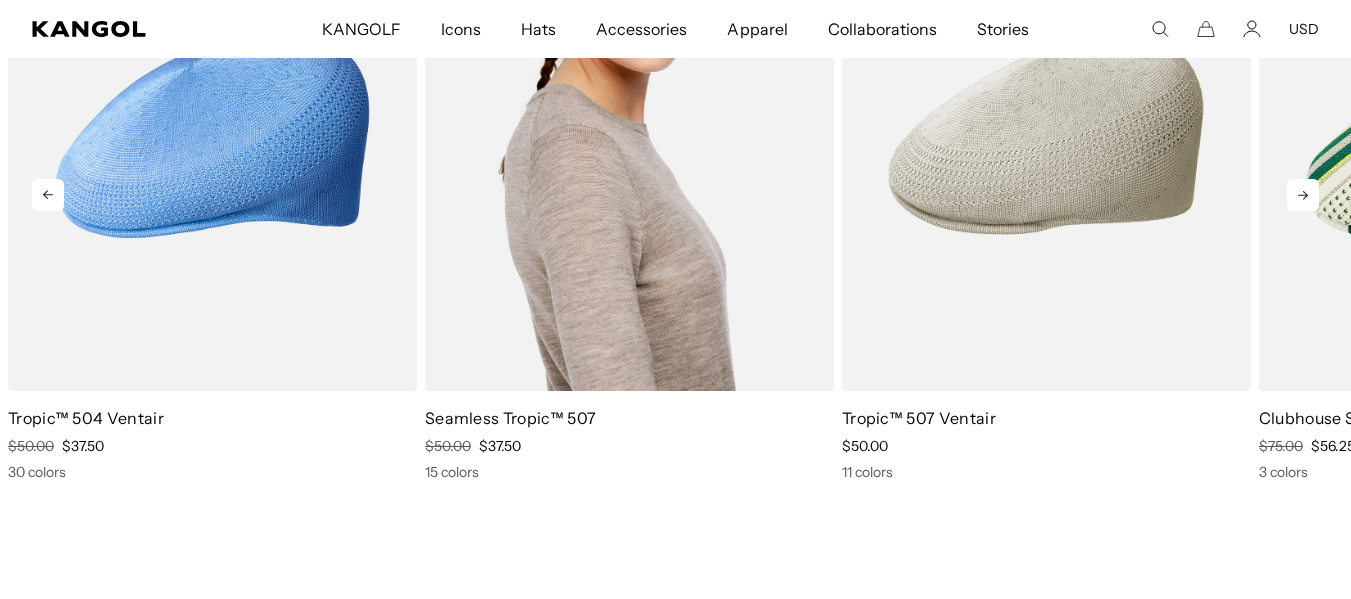 click on "Regular Price
$50.00
Sale Price
$37.50" at bounding box center [629, 446] 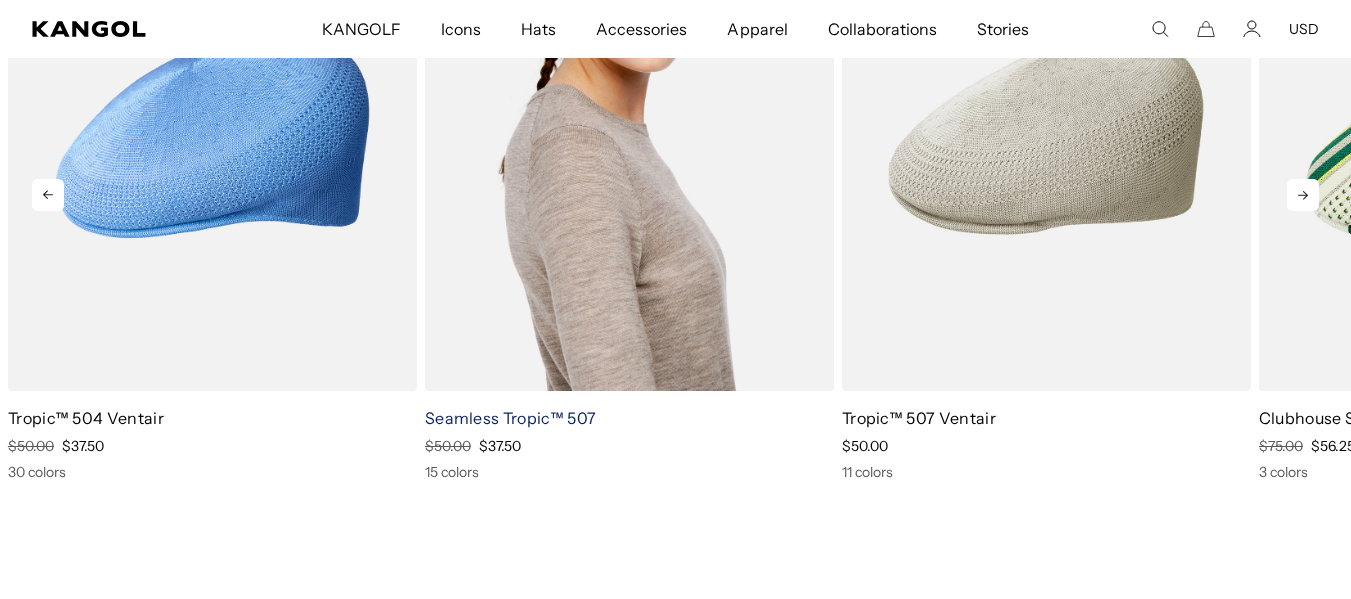 click on "Seamless Tropic™ 507" at bounding box center [510, 418] 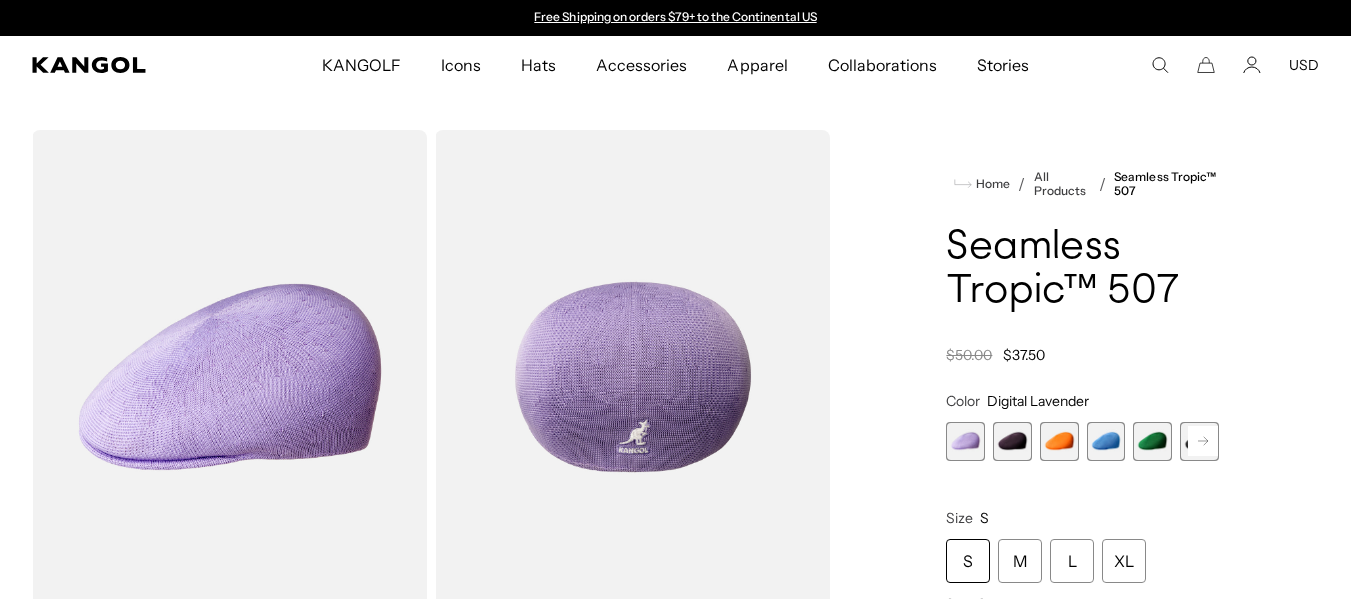 click at bounding box center (965, 441) 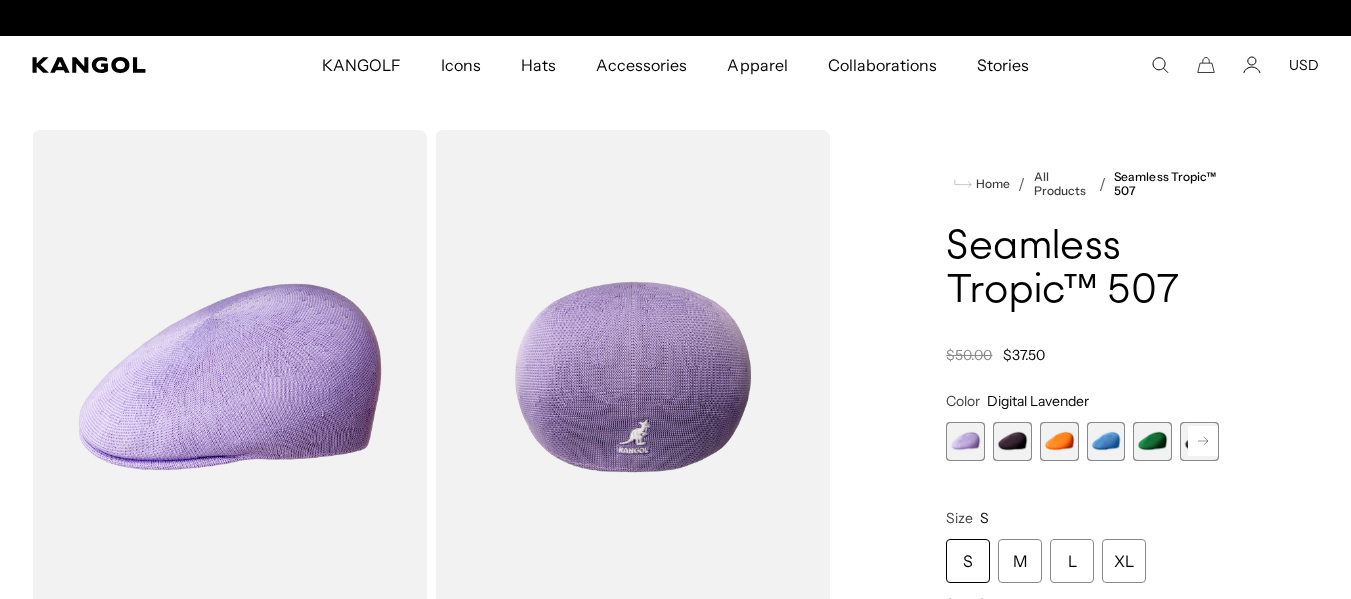 scroll, scrollTop: 0, scrollLeft: 412, axis: horizontal 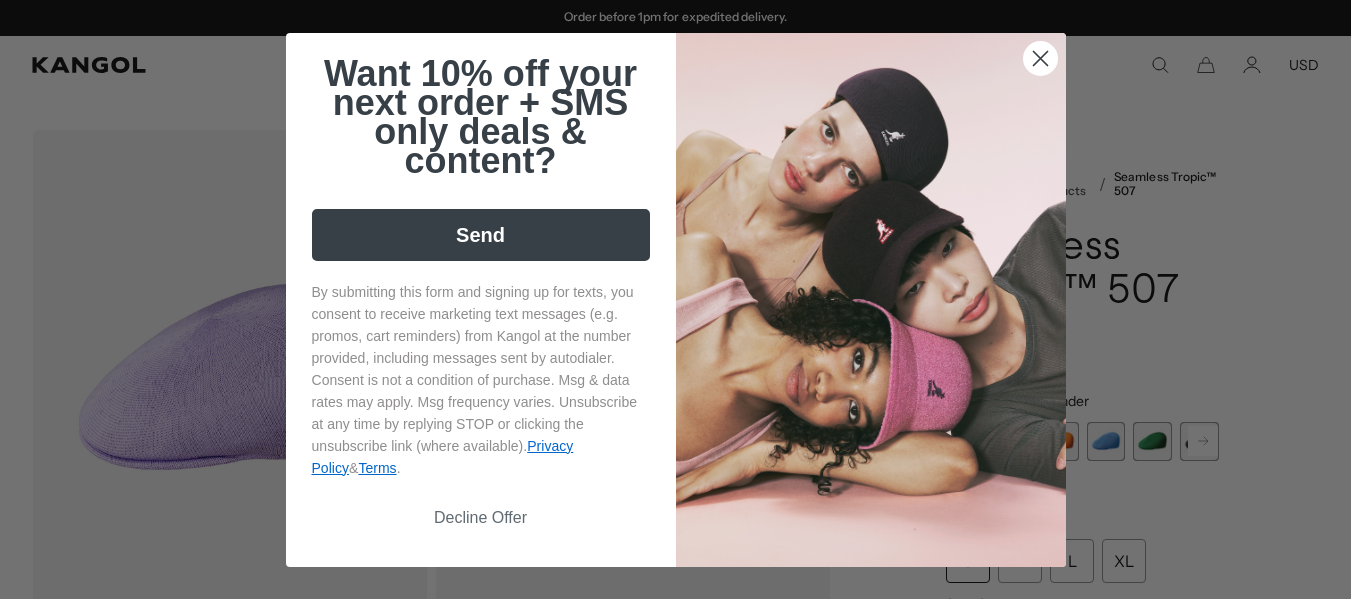 click at bounding box center [871, 300] 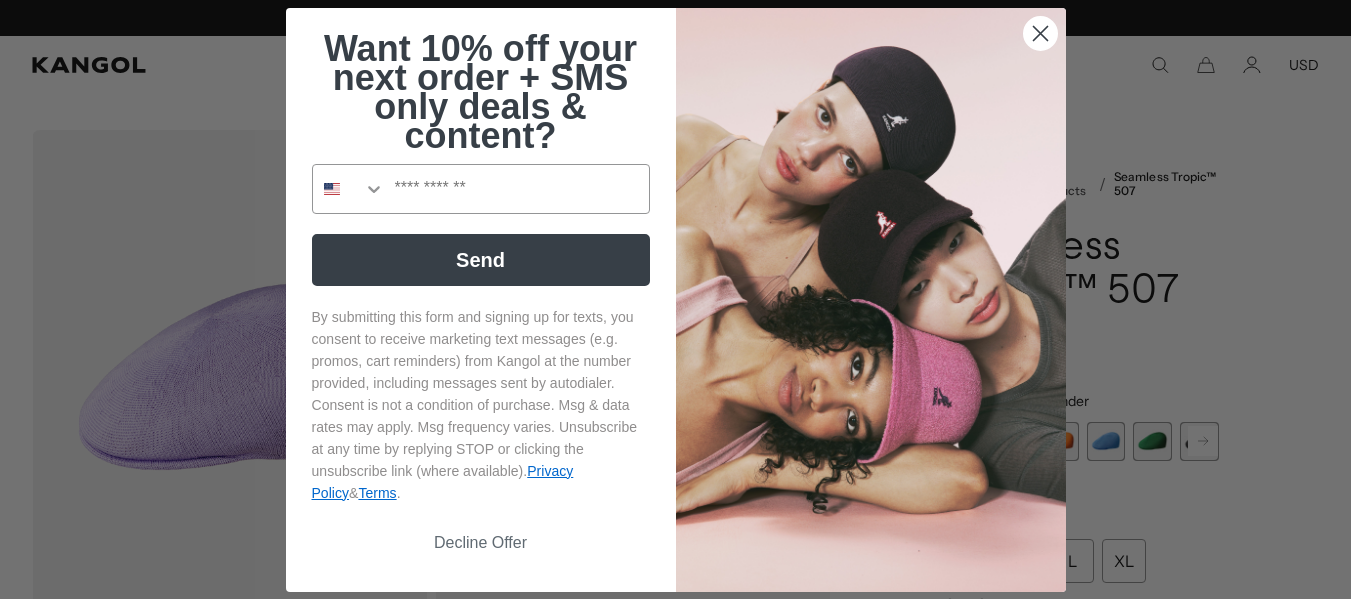 scroll, scrollTop: 0, scrollLeft: 0, axis: both 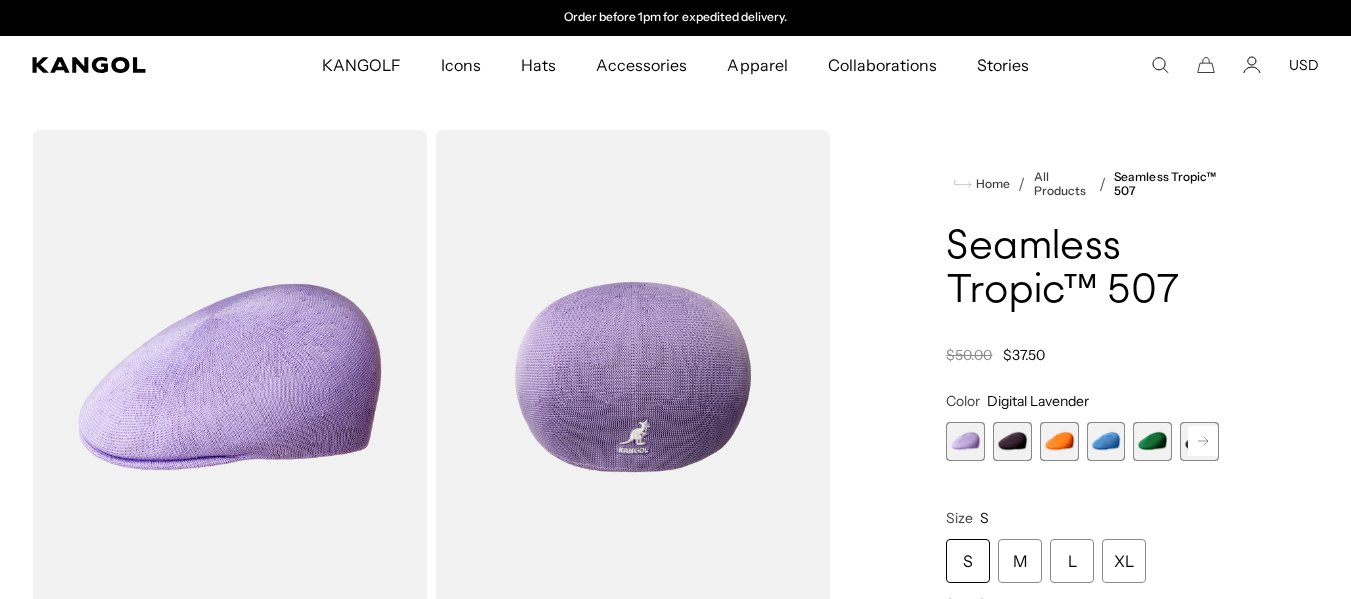 click at bounding box center [1012, 441] 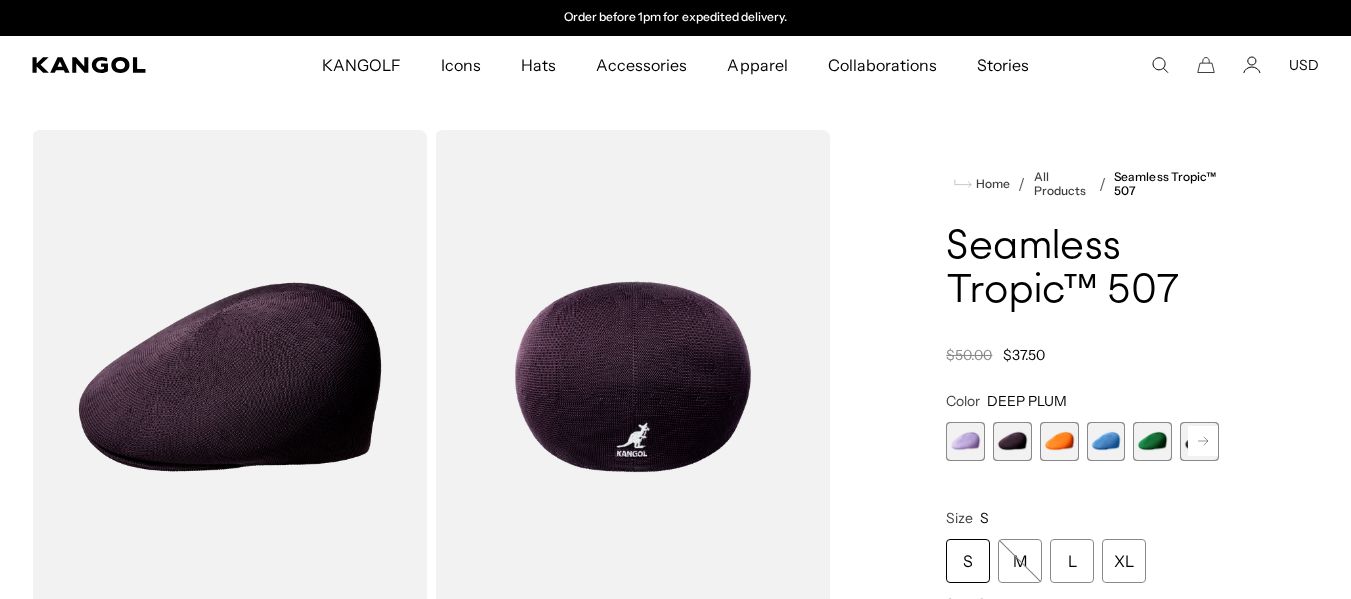 click at bounding box center [1059, 441] 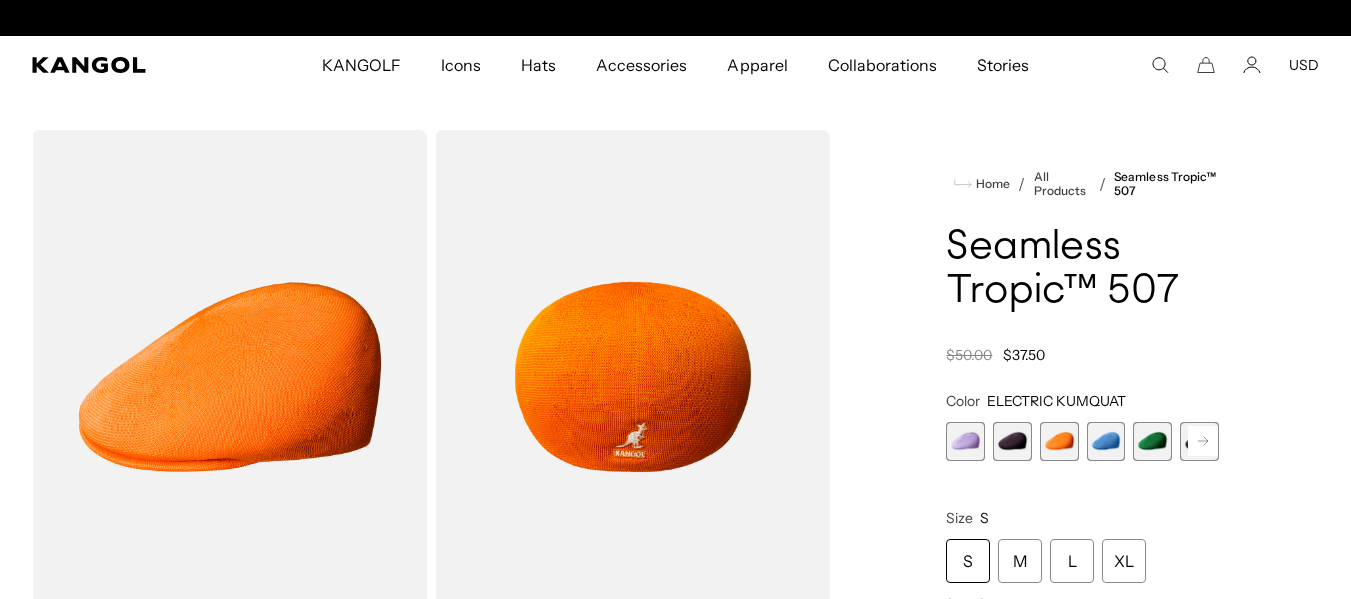 scroll, scrollTop: 0, scrollLeft: 412, axis: horizontal 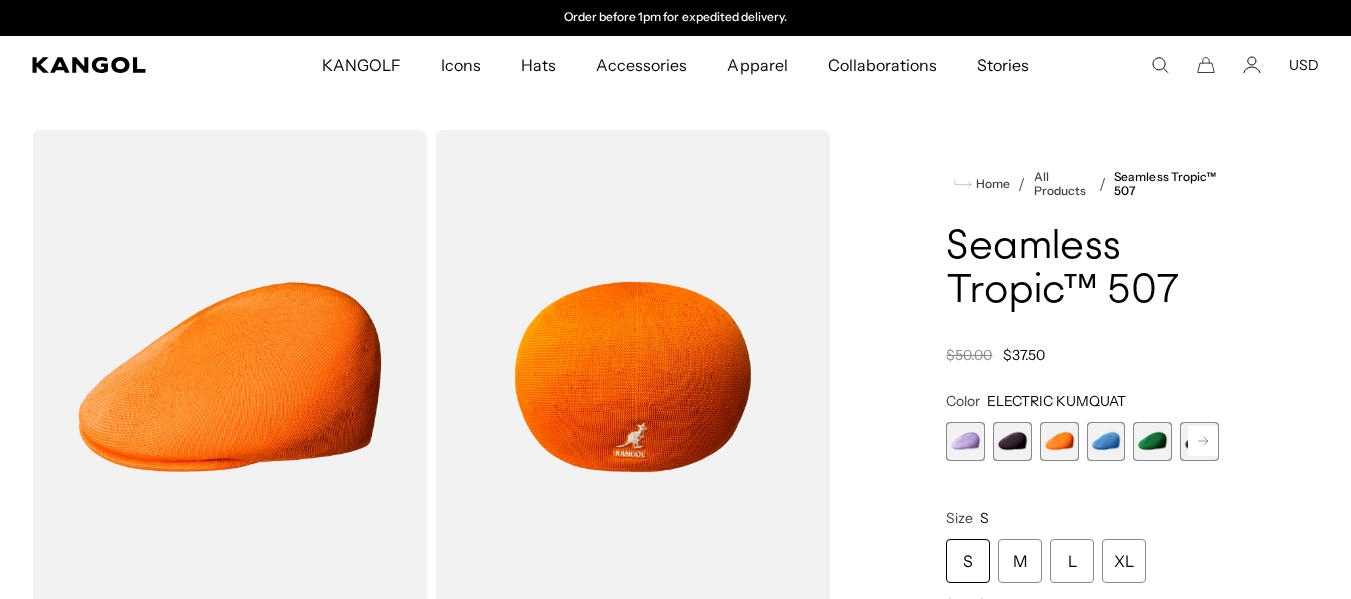 click at bounding box center (1106, 441) 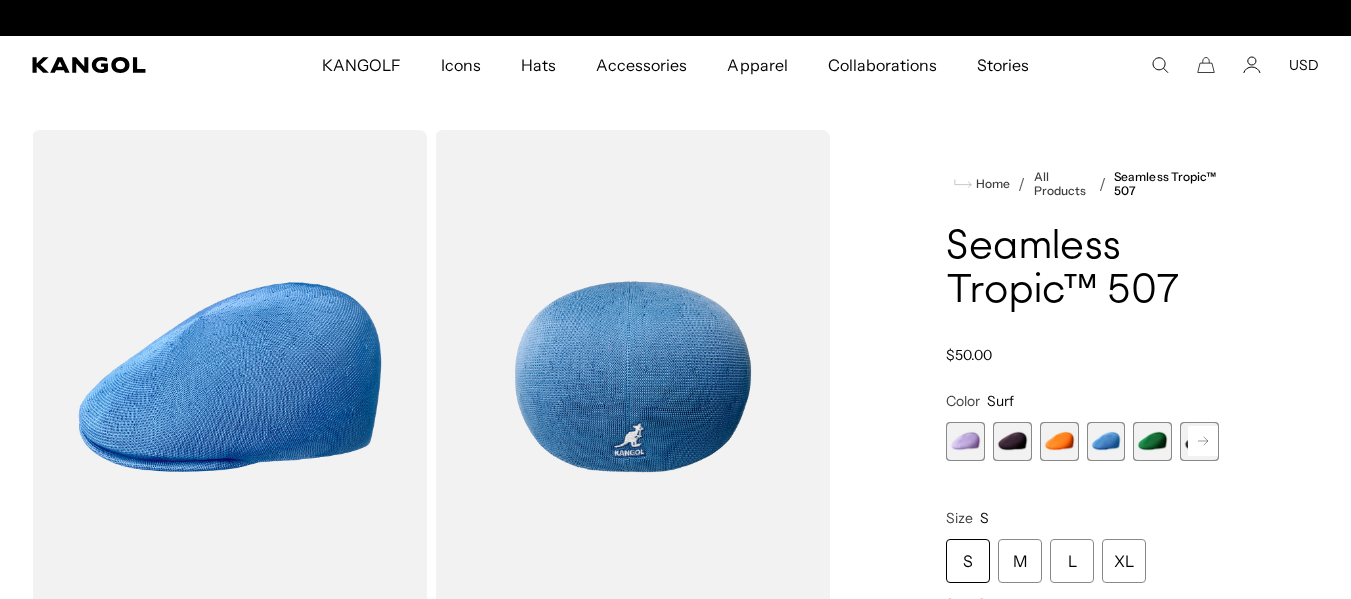 scroll, scrollTop: 0, scrollLeft: 0, axis: both 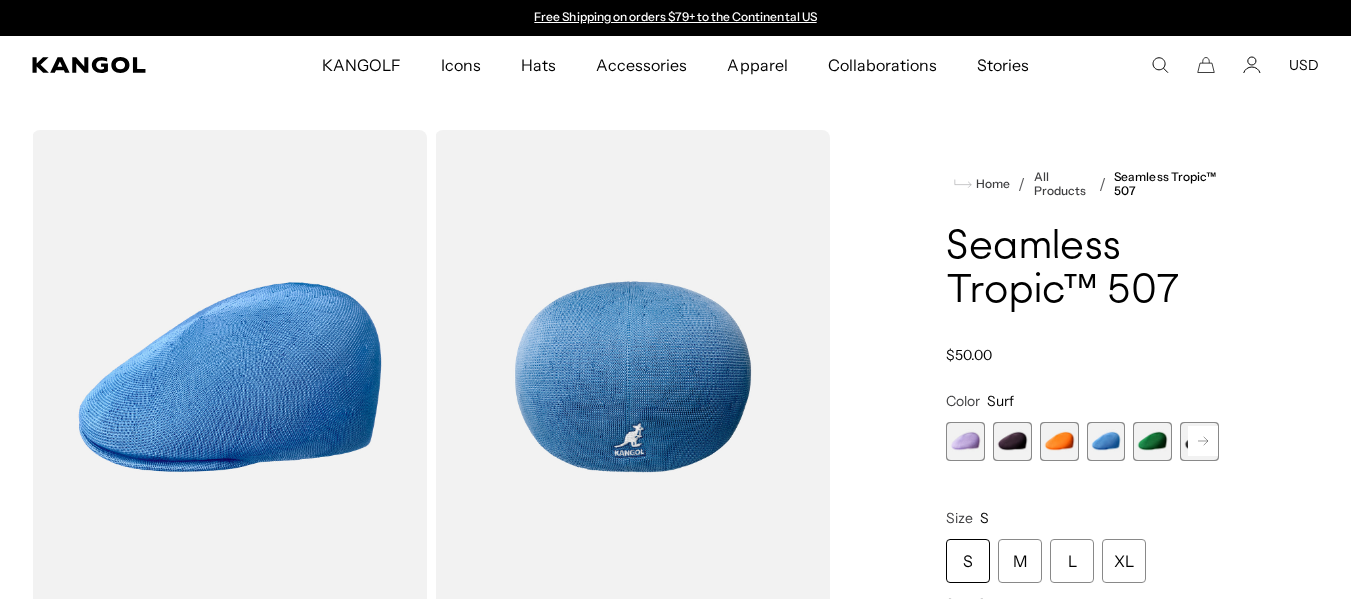 drag, startPoint x: 1131, startPoint y: 443, endPoint x: 1141, endPoint y: 436, distance: 12.206555 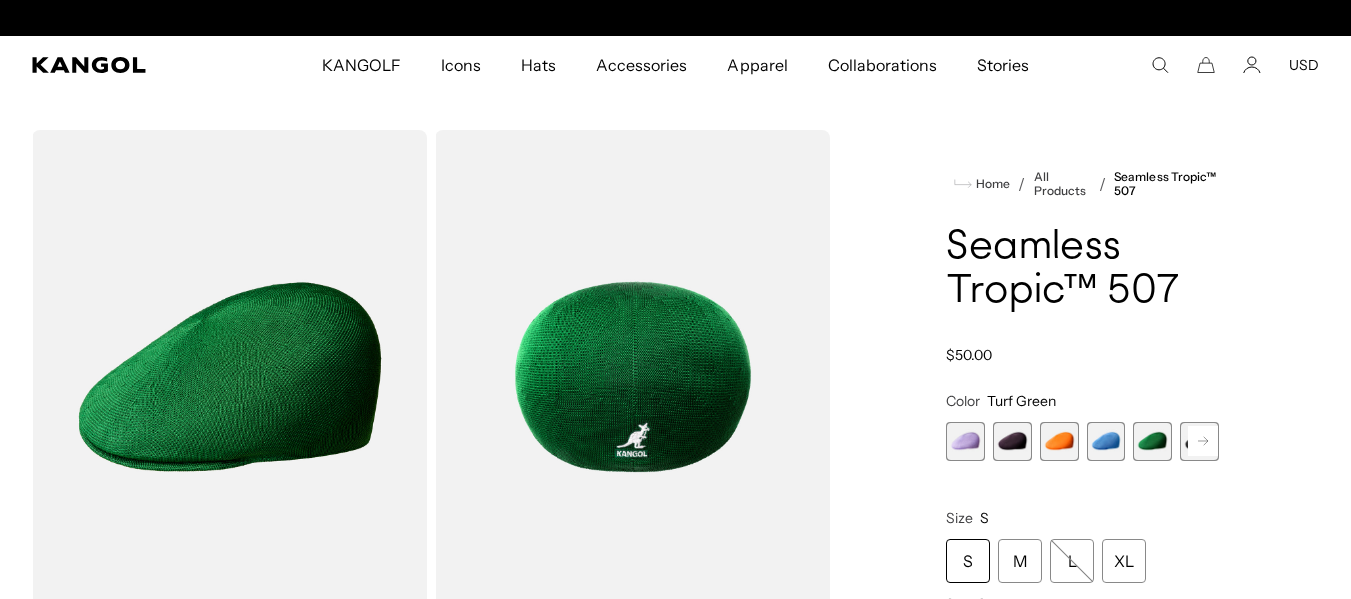 scroll, scrollTop: 0, scrollLeft: 412, axis: horizontal 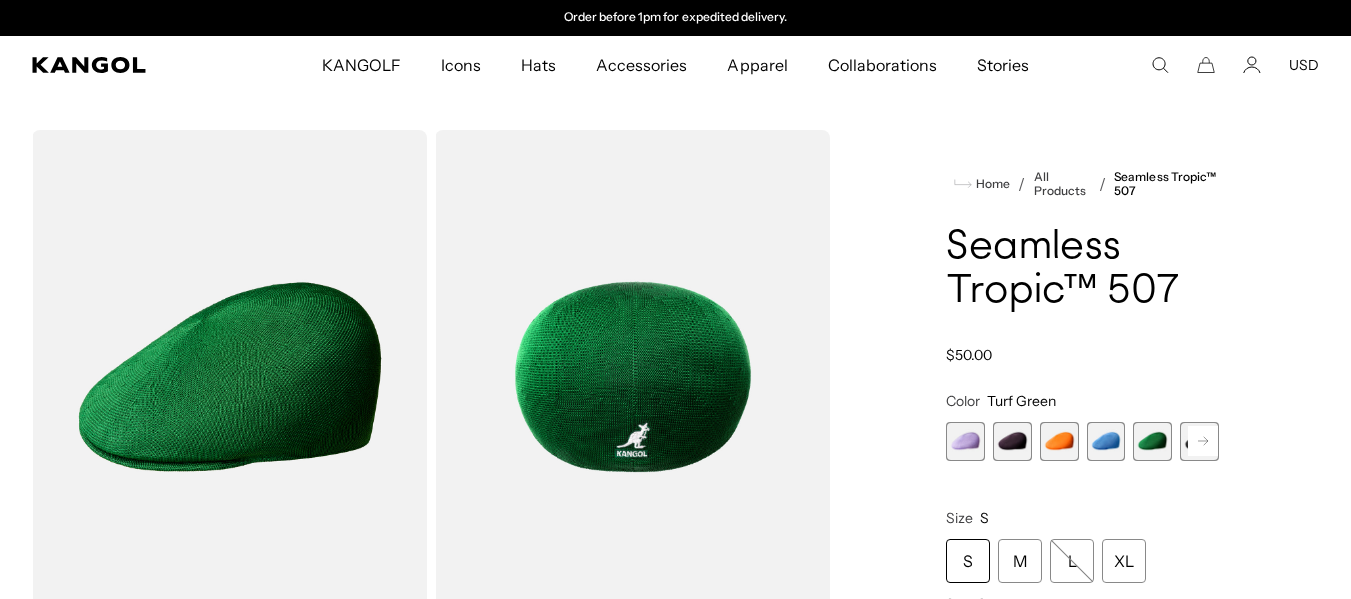 click 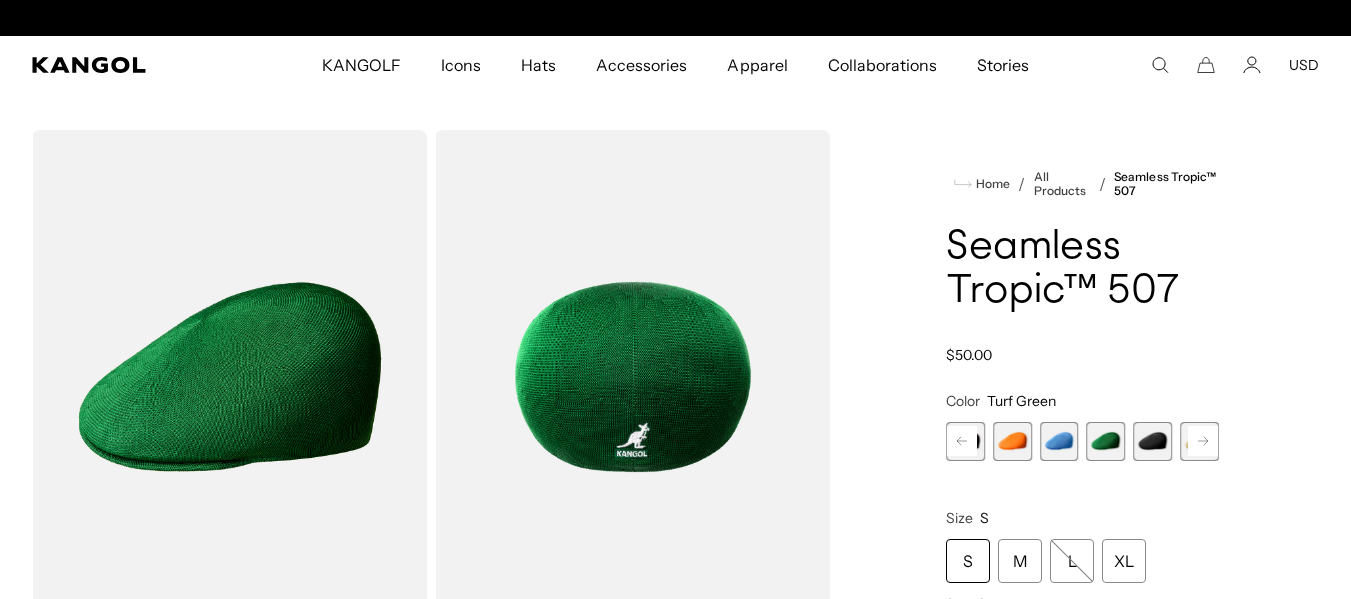 scroll, scrollTop: 0, scrollLeft: 0, axis: both 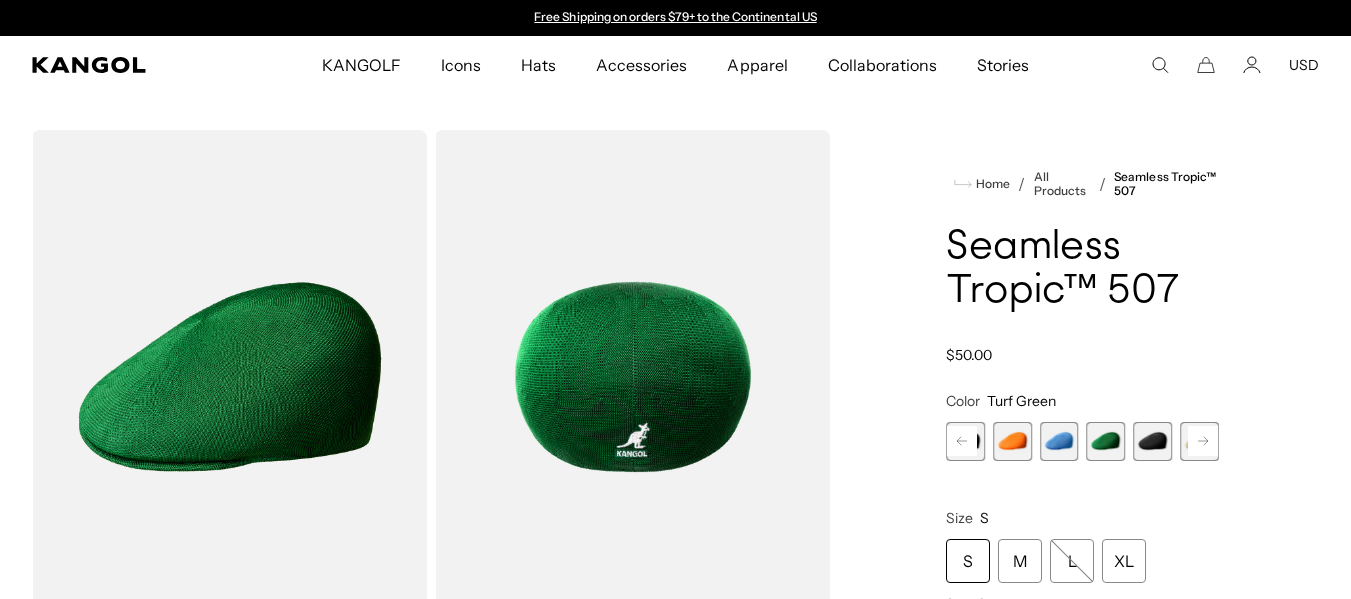 click at bounding box center (1059, 441) 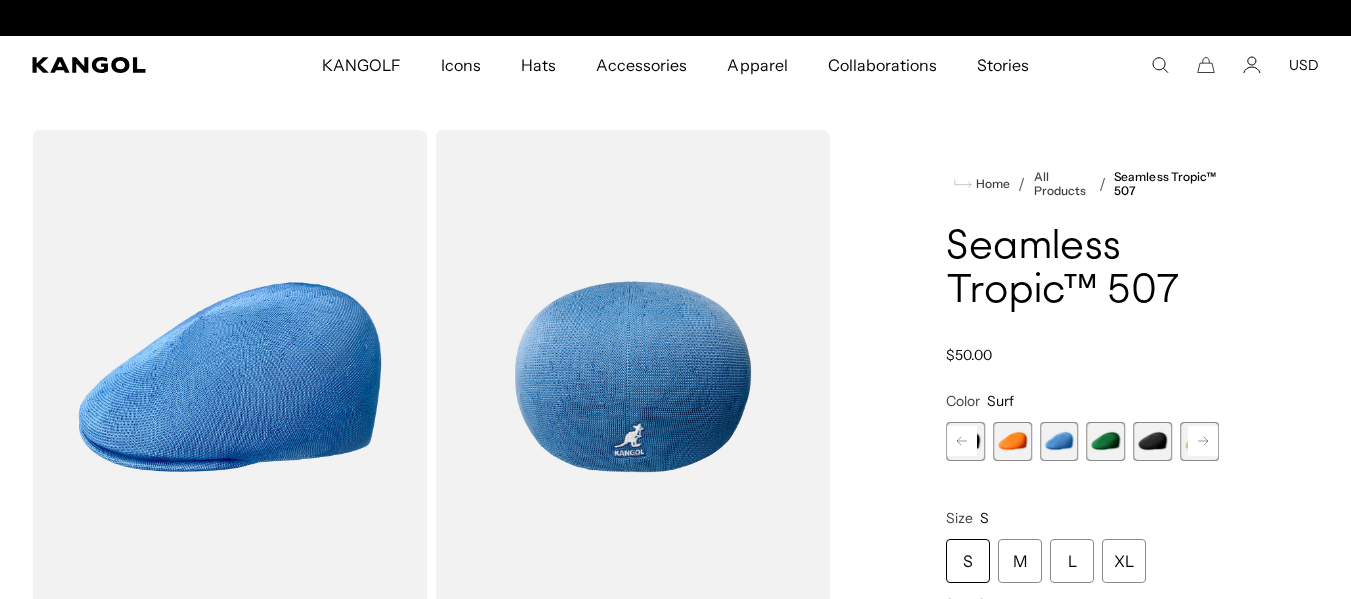 click at bounding box center (1152, 441) 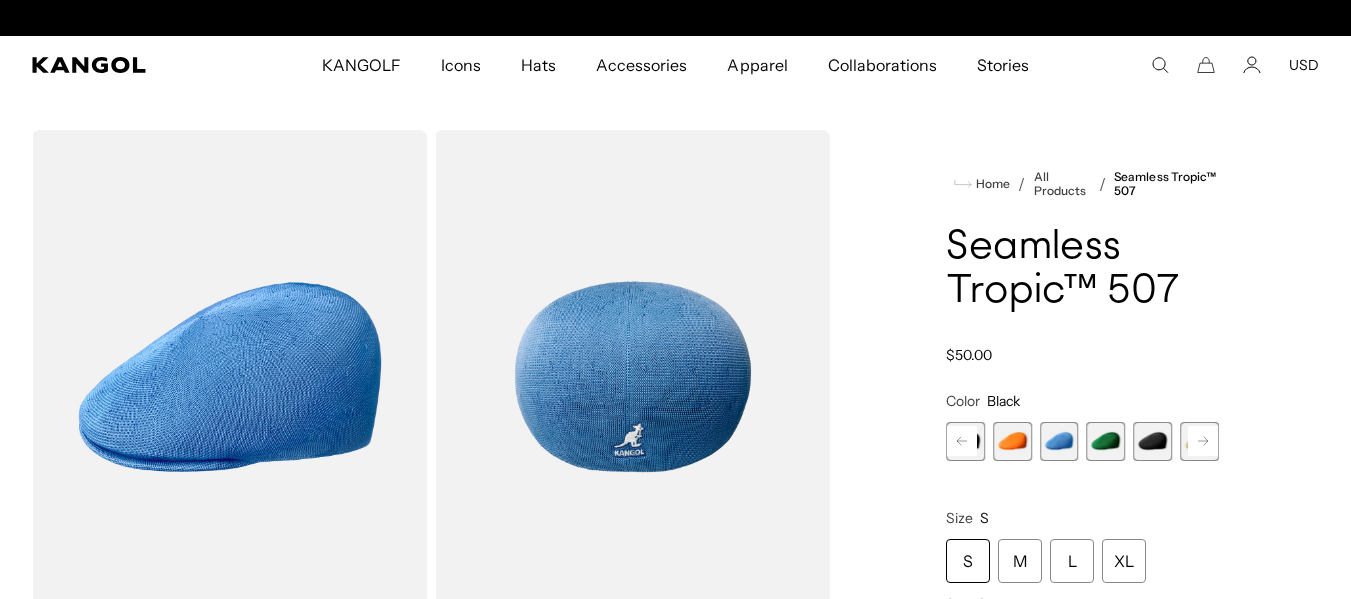 scroll, scrollTop: 0, scrollLeft: 412, axis: horizontal 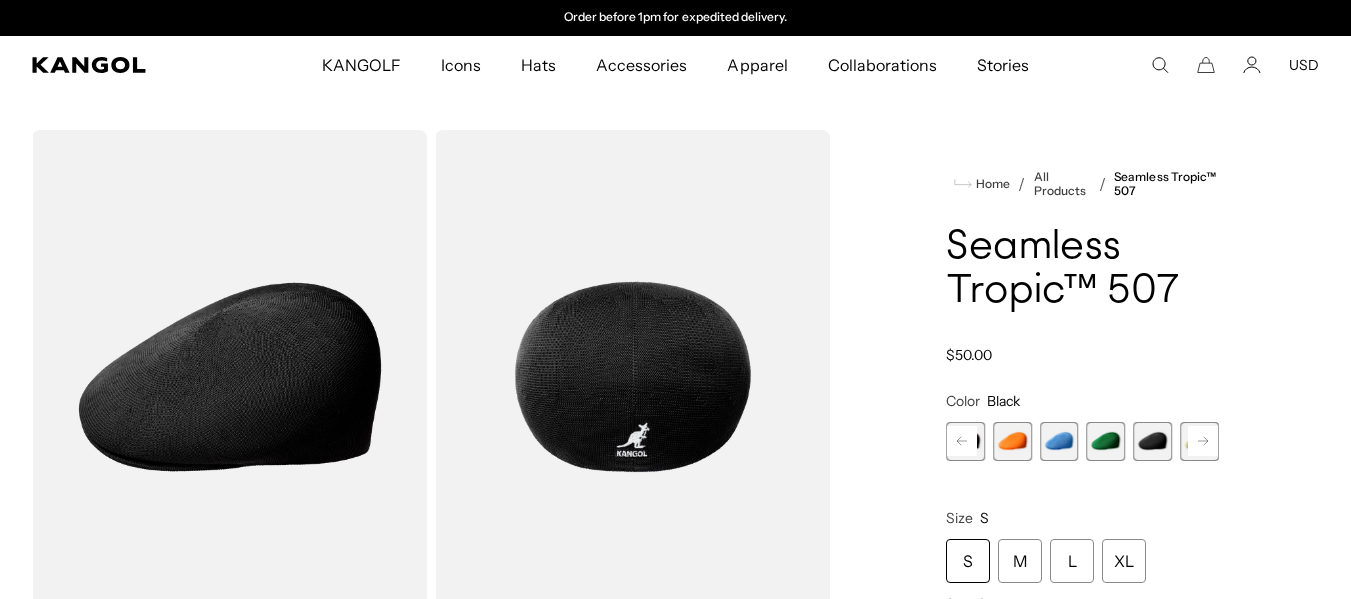 click 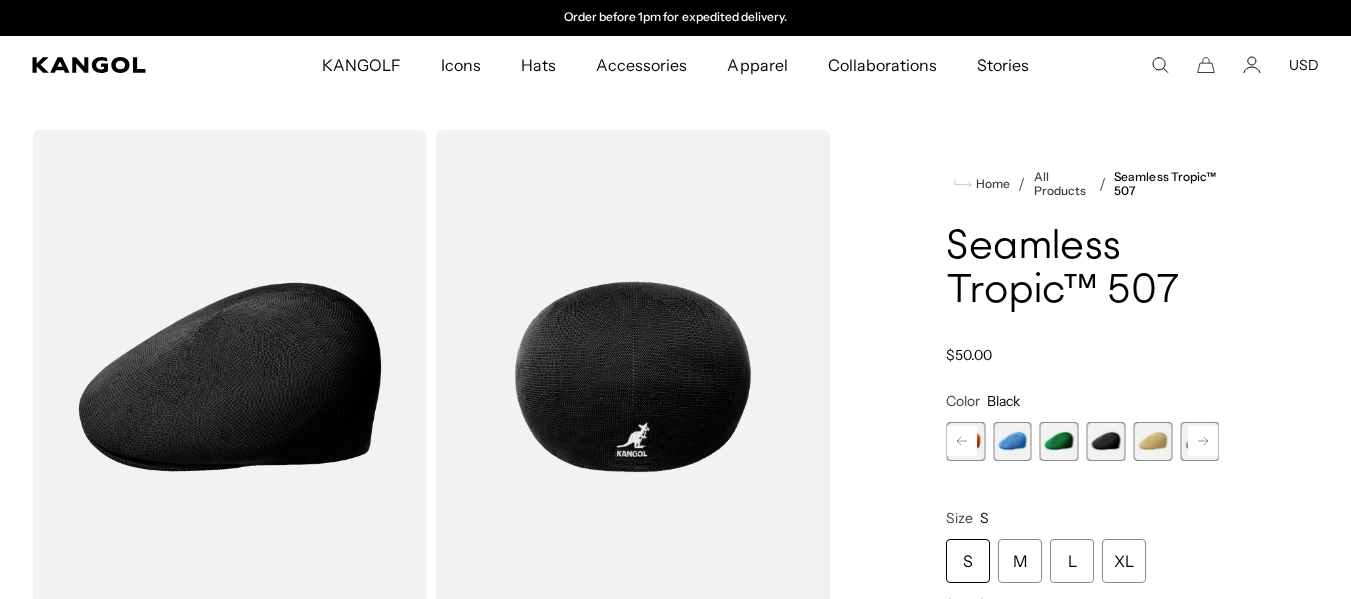 click 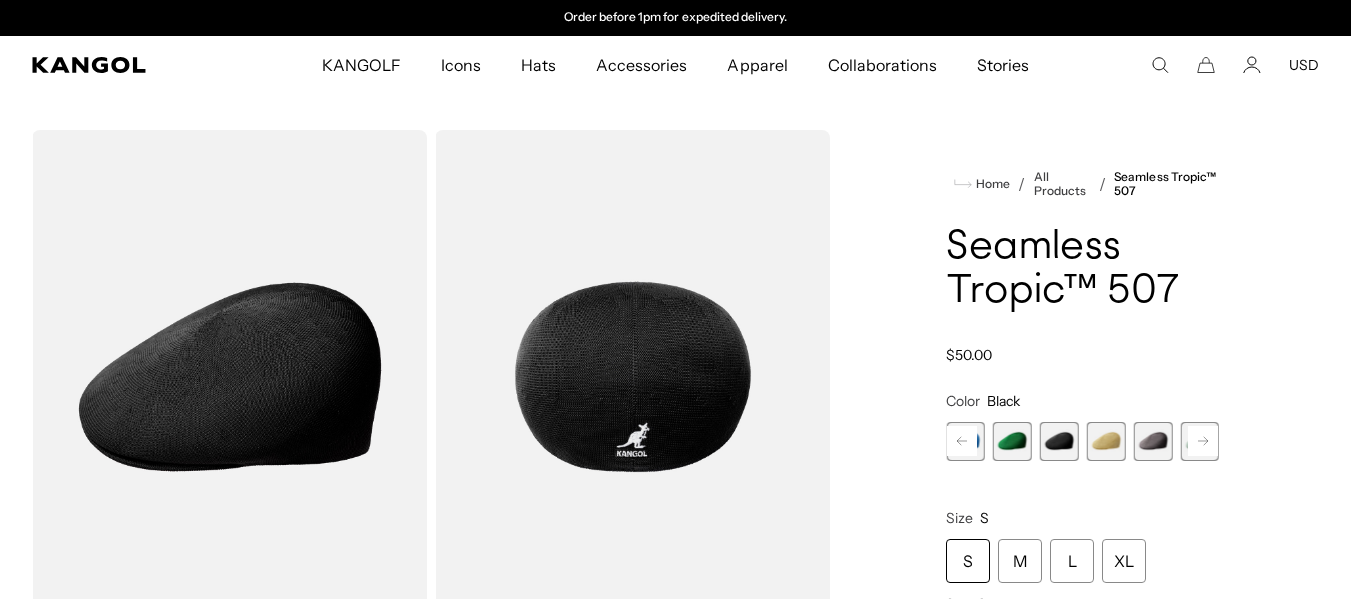 click 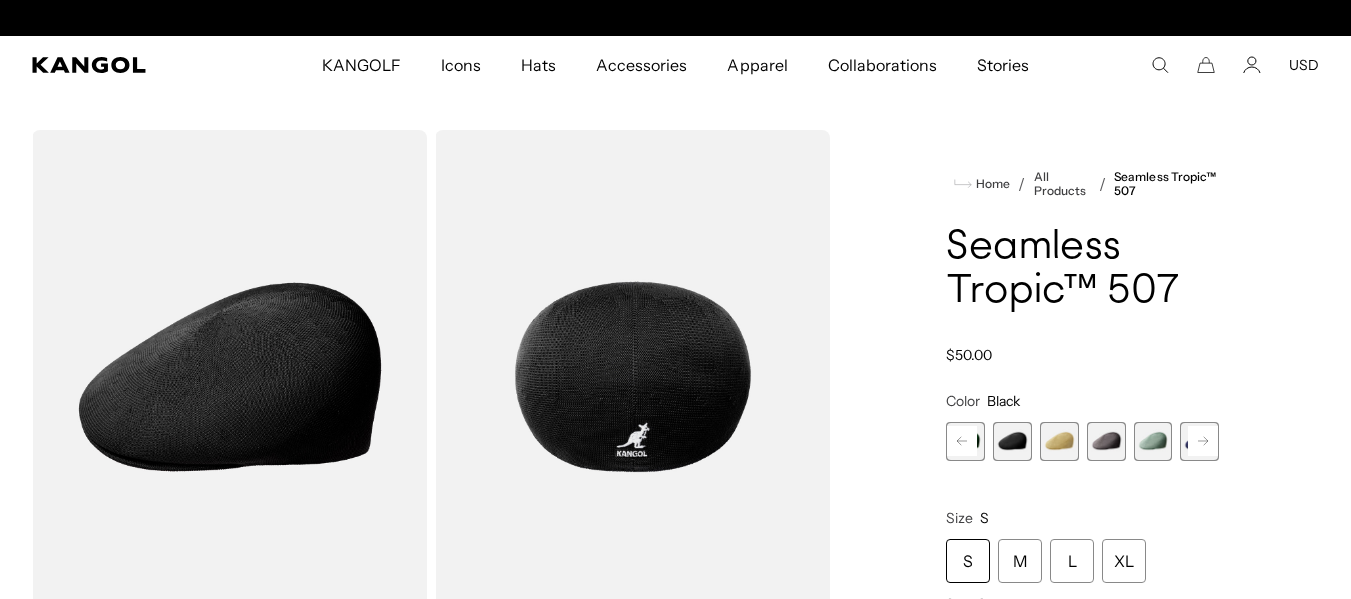scroll, scrollTop: 0, scrollLeft: 0, axis: both 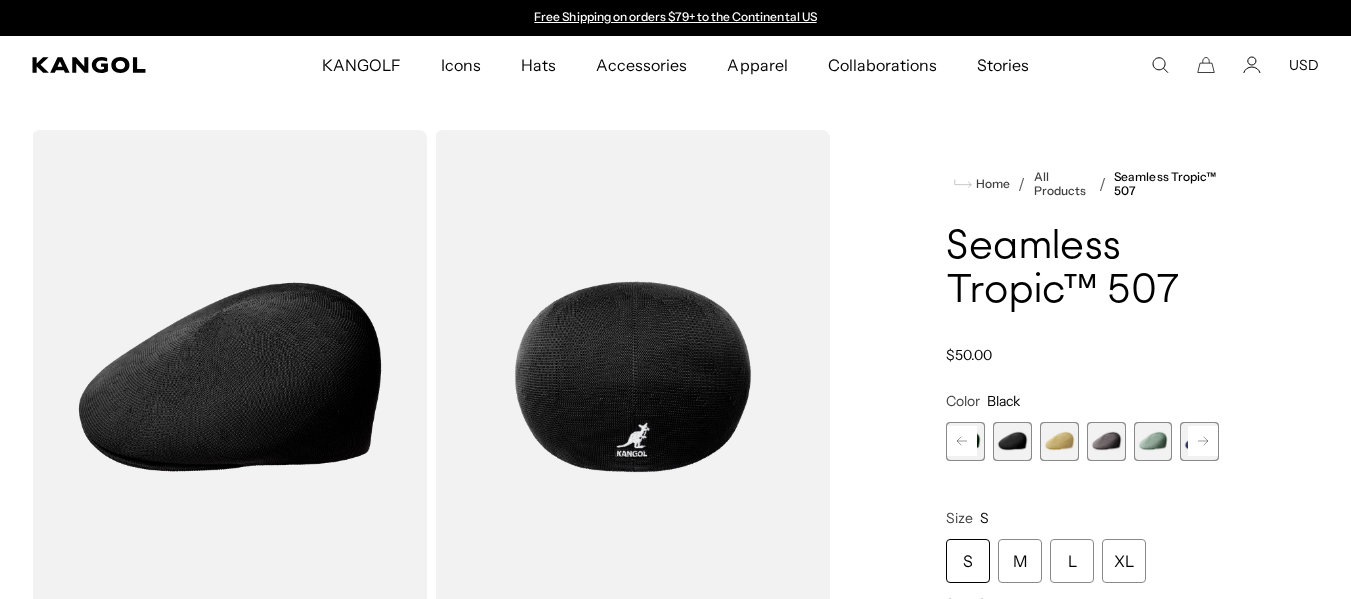 click at bounding box center [1152, 441] 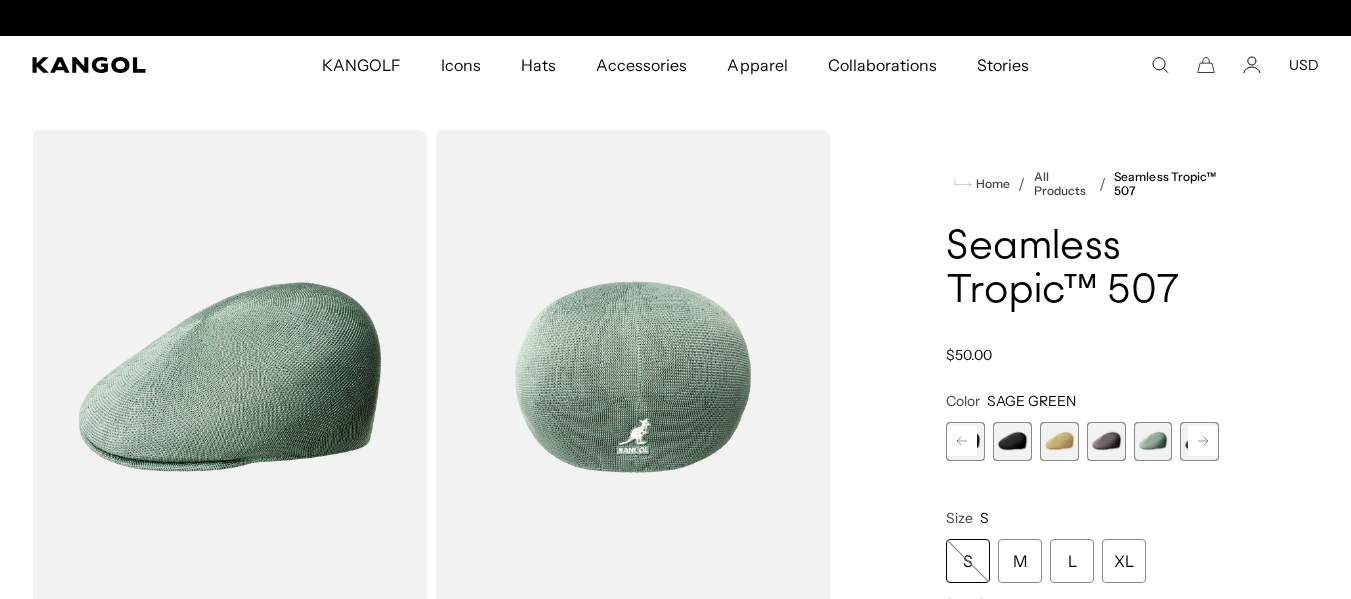 scroll, scrollTop: 0, scrollLeft: 412, axis: horizontal 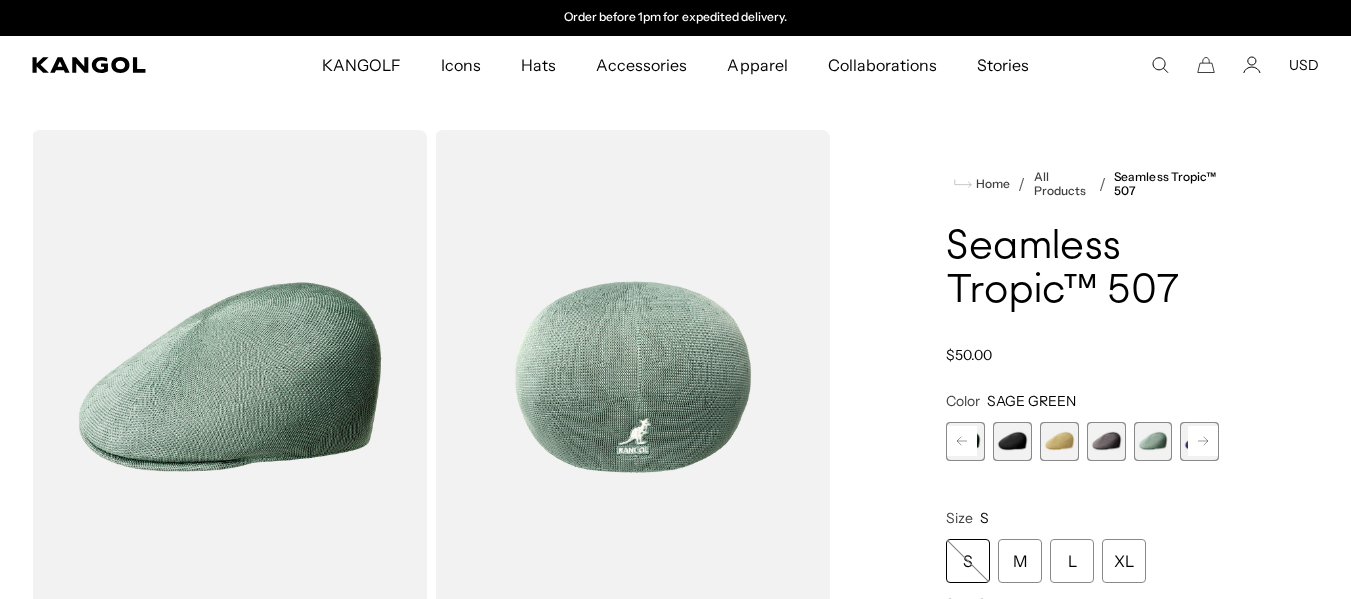 click 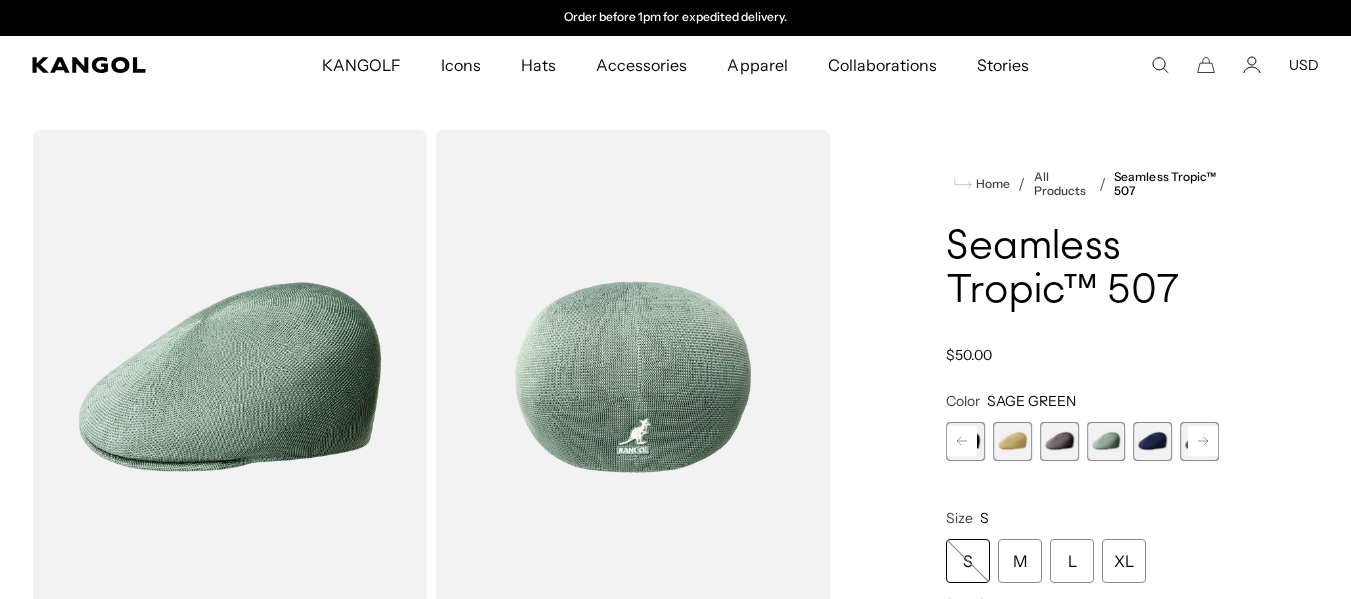click 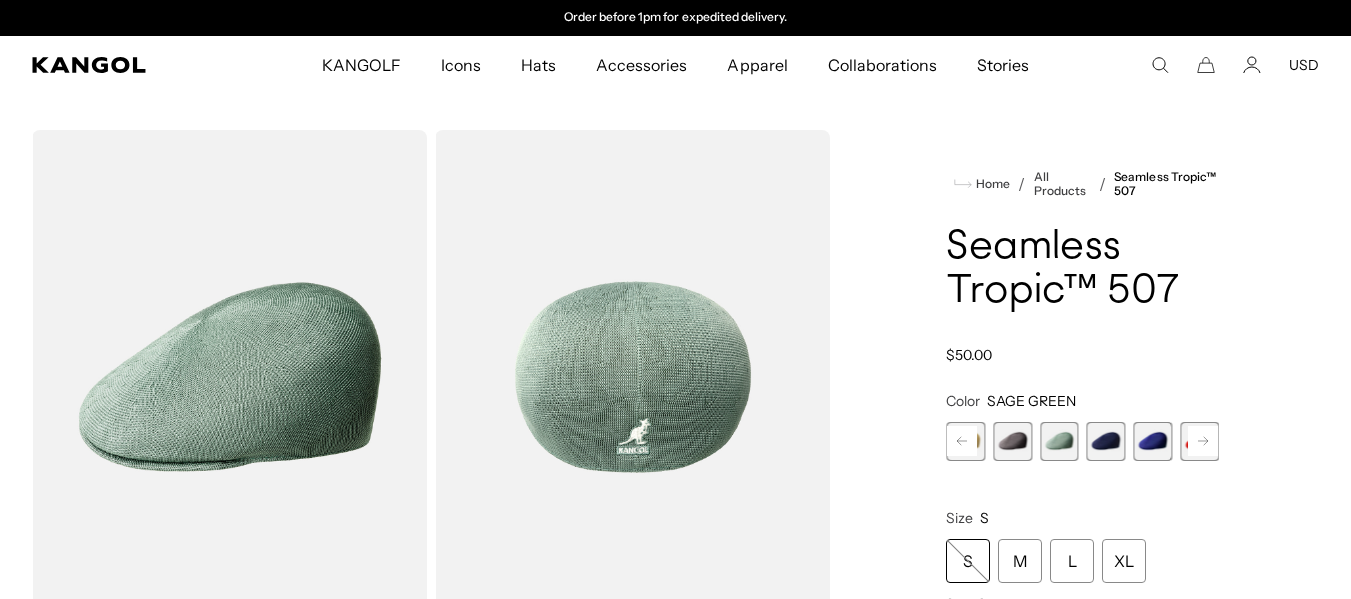 click 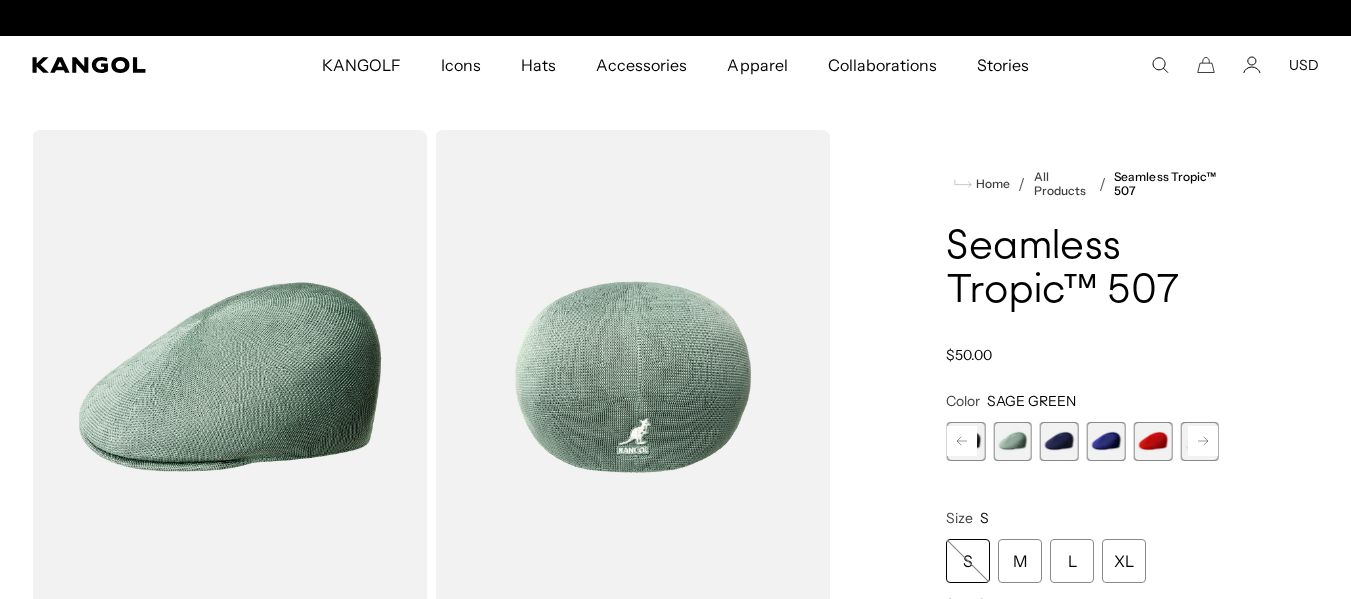 scroll, scrollTop: 0, scrollLeft: 0, axis: both 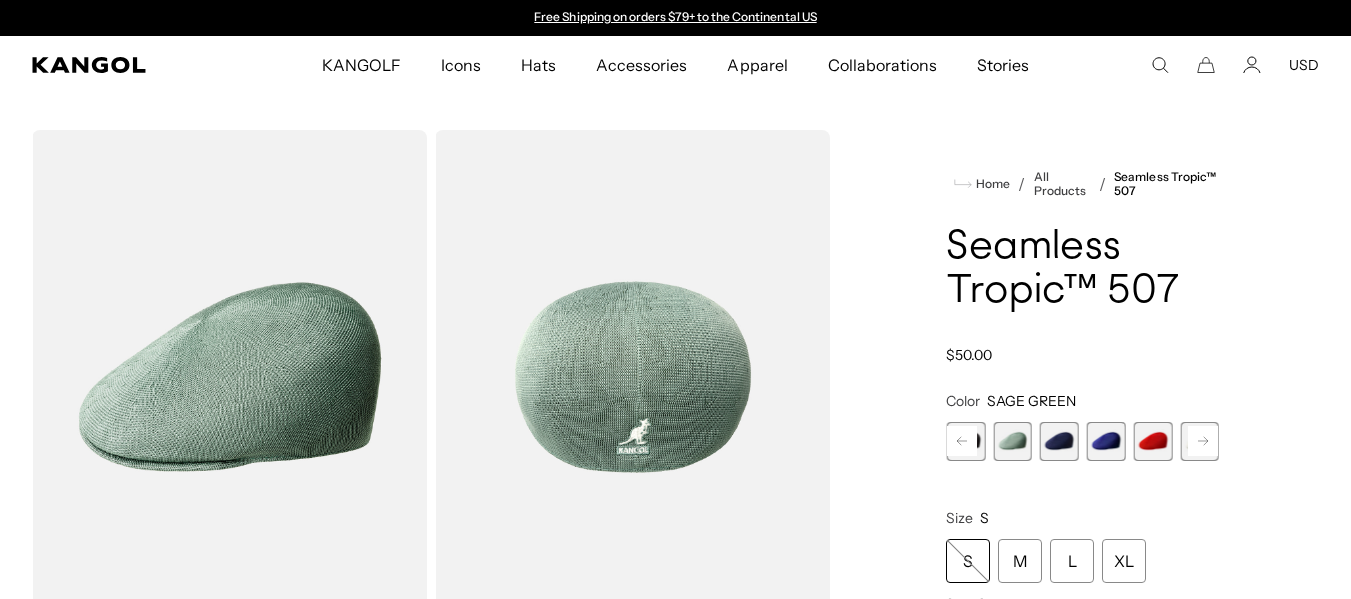 click at bounding box center [1106, 441] 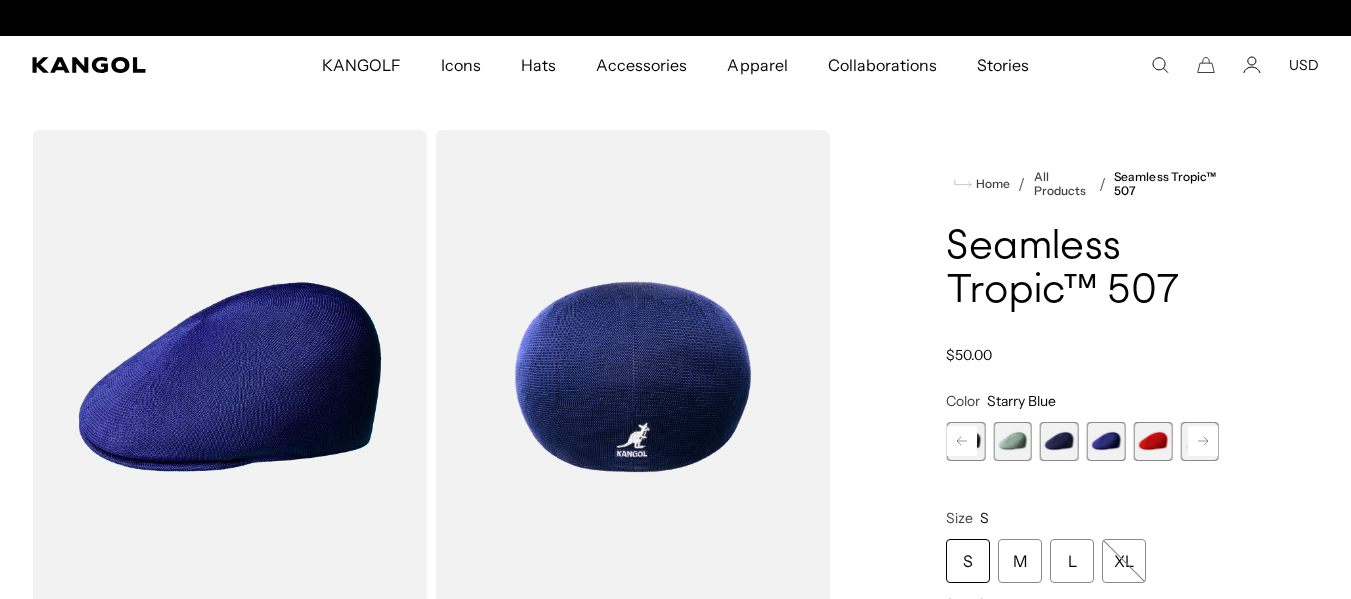 drag, startPoint x: 1202, startPoint y: 440, endPoint x: 1169, endPoint y: 445, distance: 33.37664 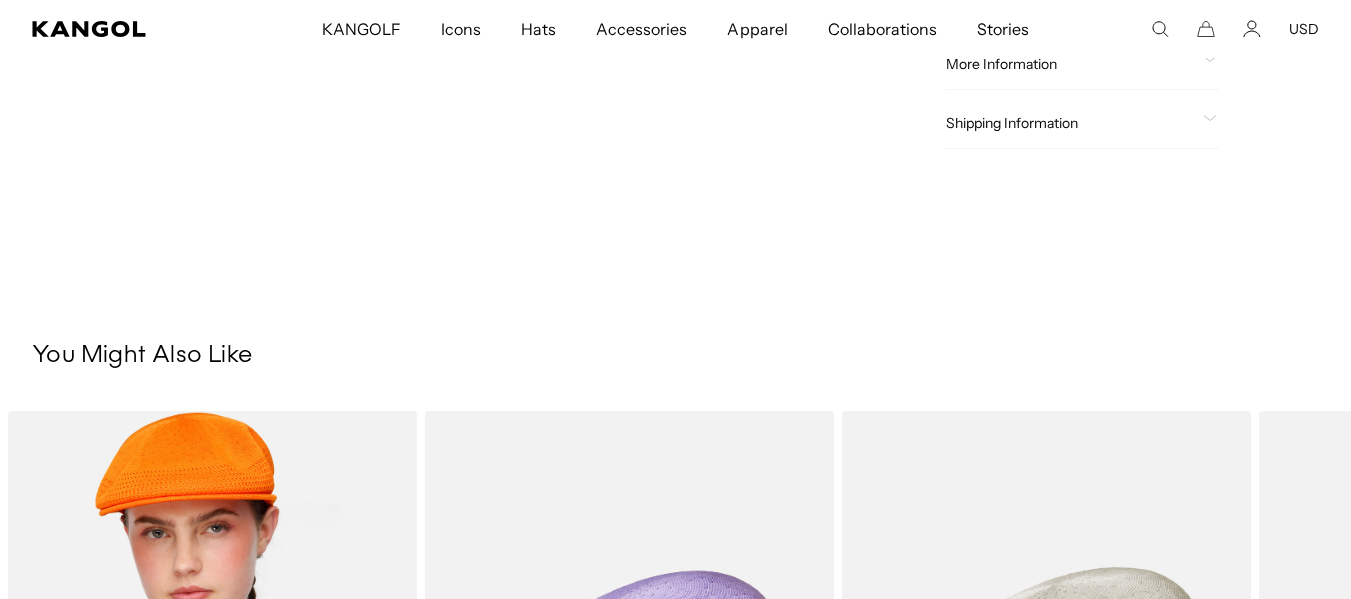 scroll, scrollTop: 1067, scrollLeft: 0, axis: vertical 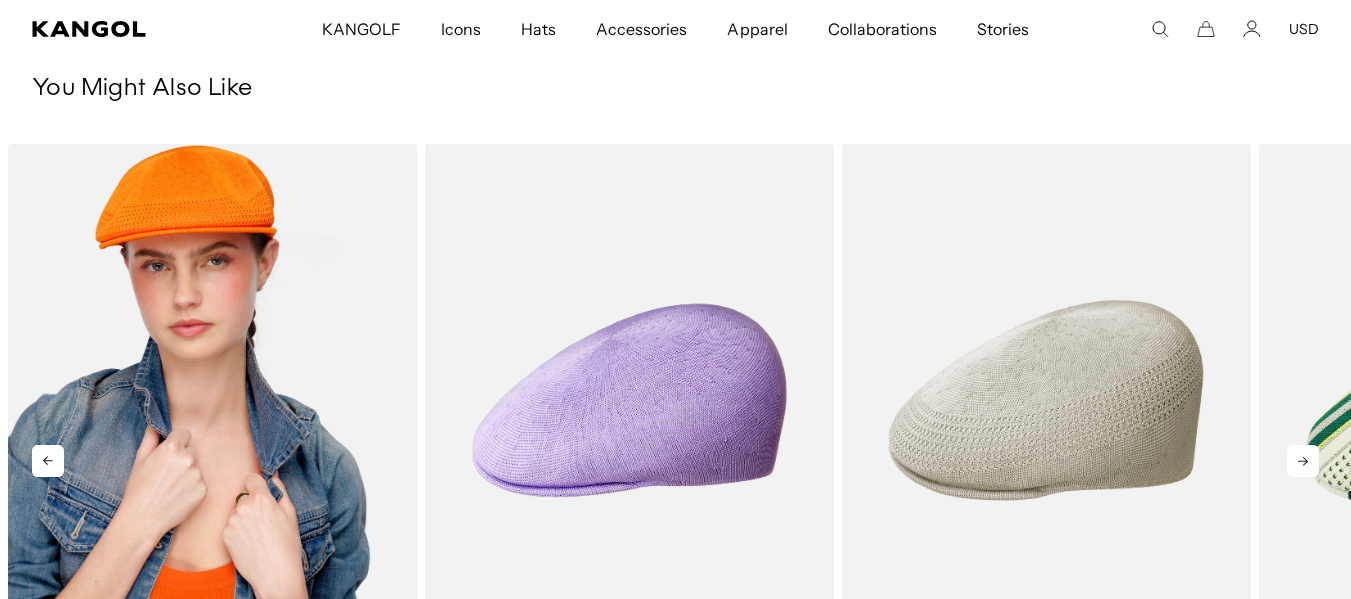 click at bounding box center (212, 400) 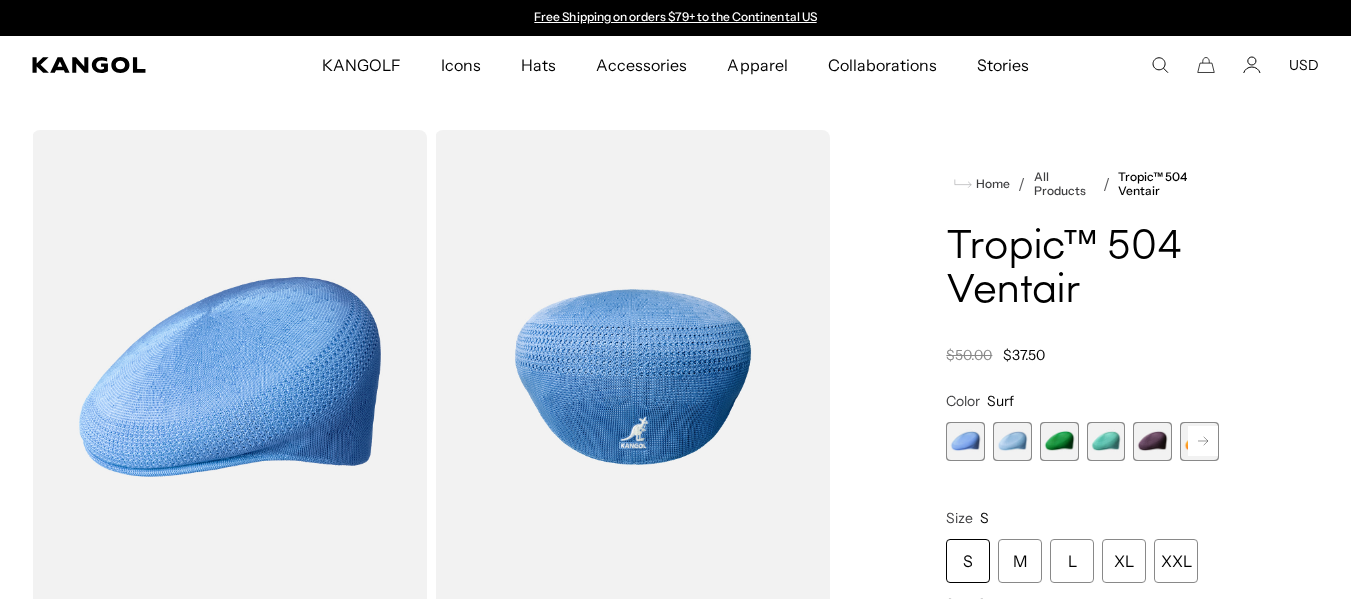 click at bounding box center [1012, 441] 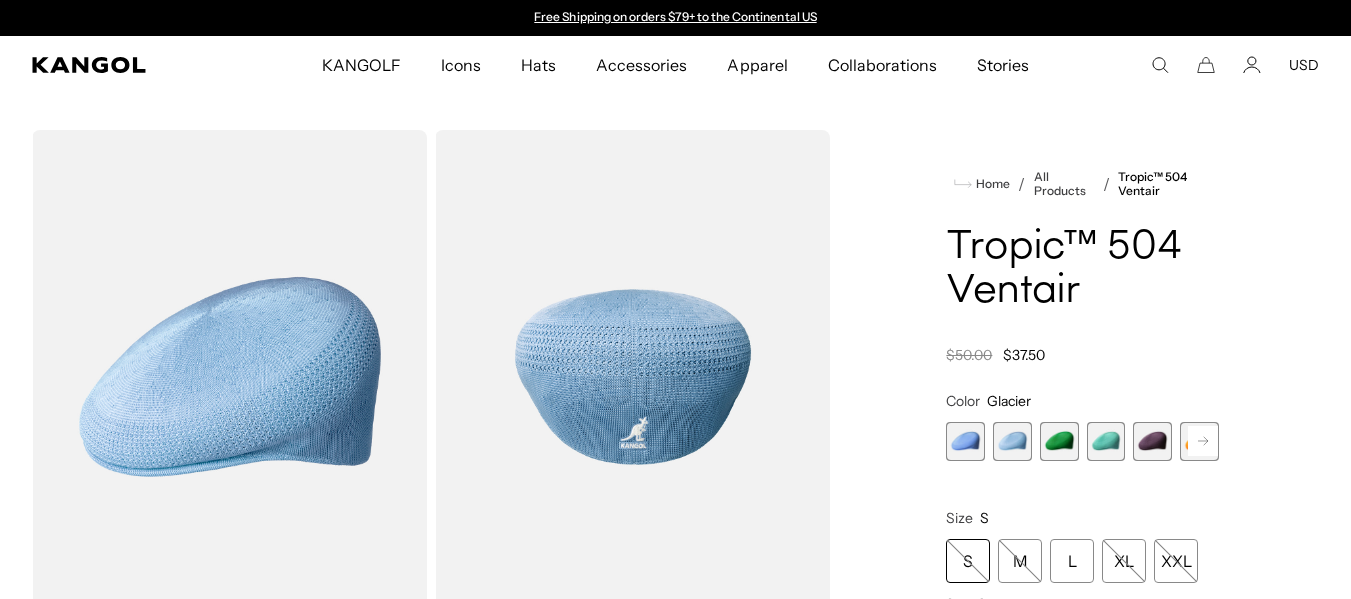 scroll, scrollTop: 0, scrollLeft: 412, axis: horizontal 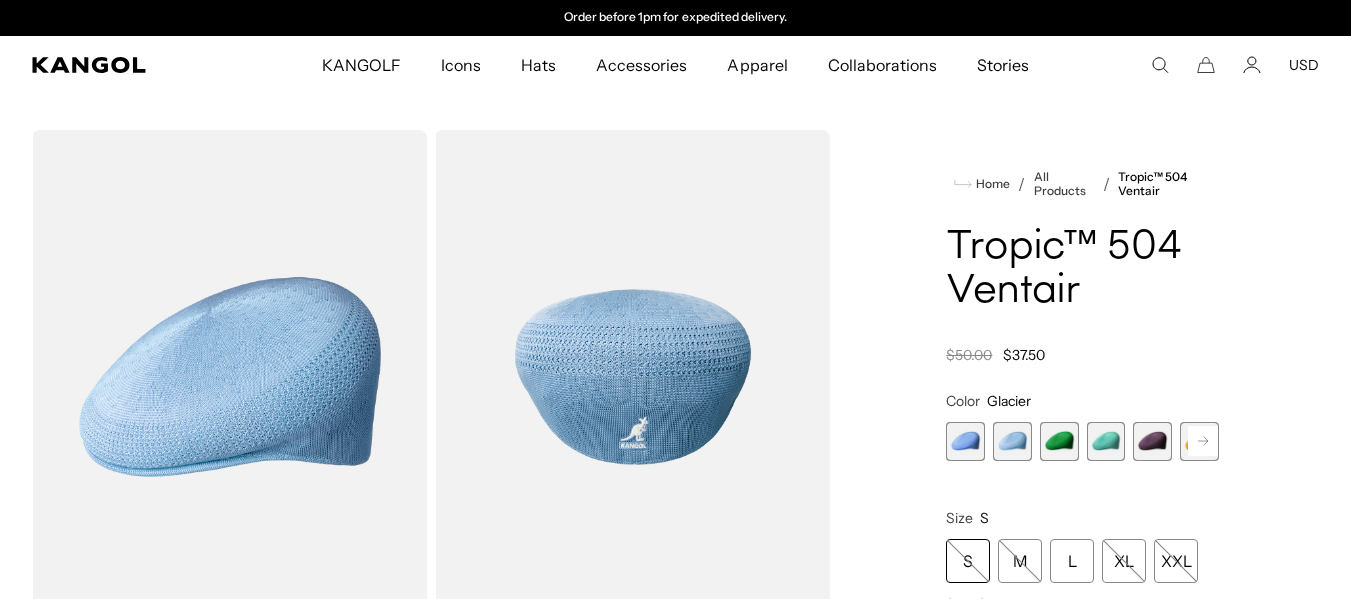 click at bounding box center [965, 441] 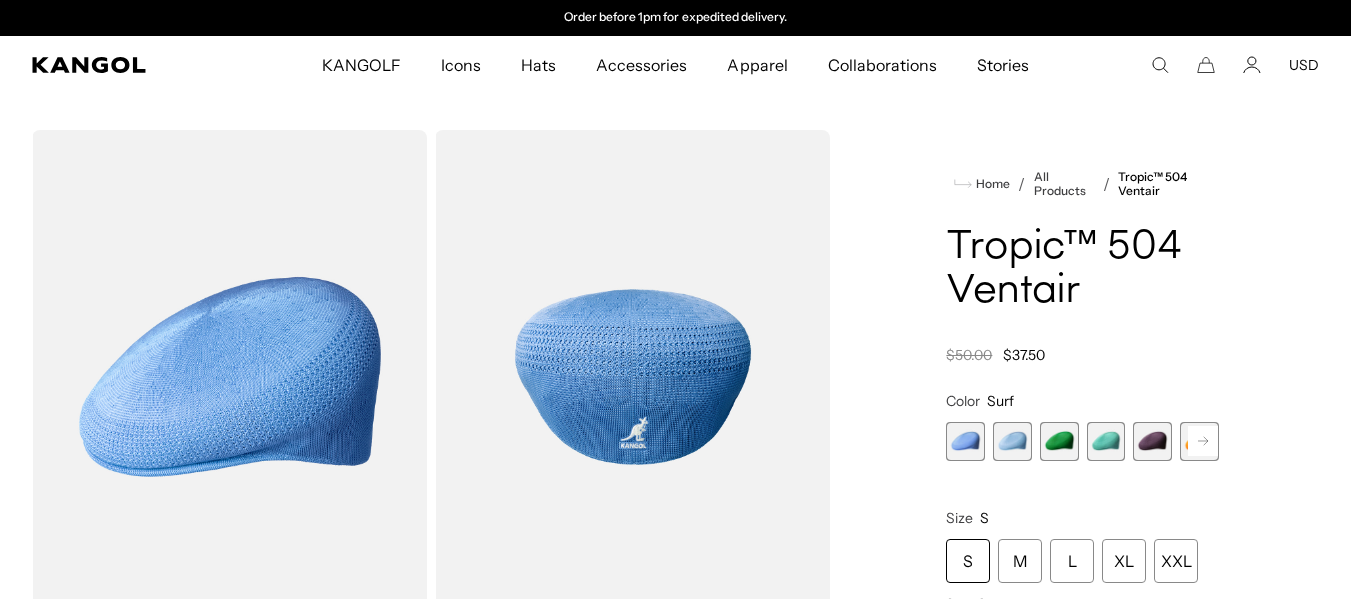 click at bounding box center [965, 441] 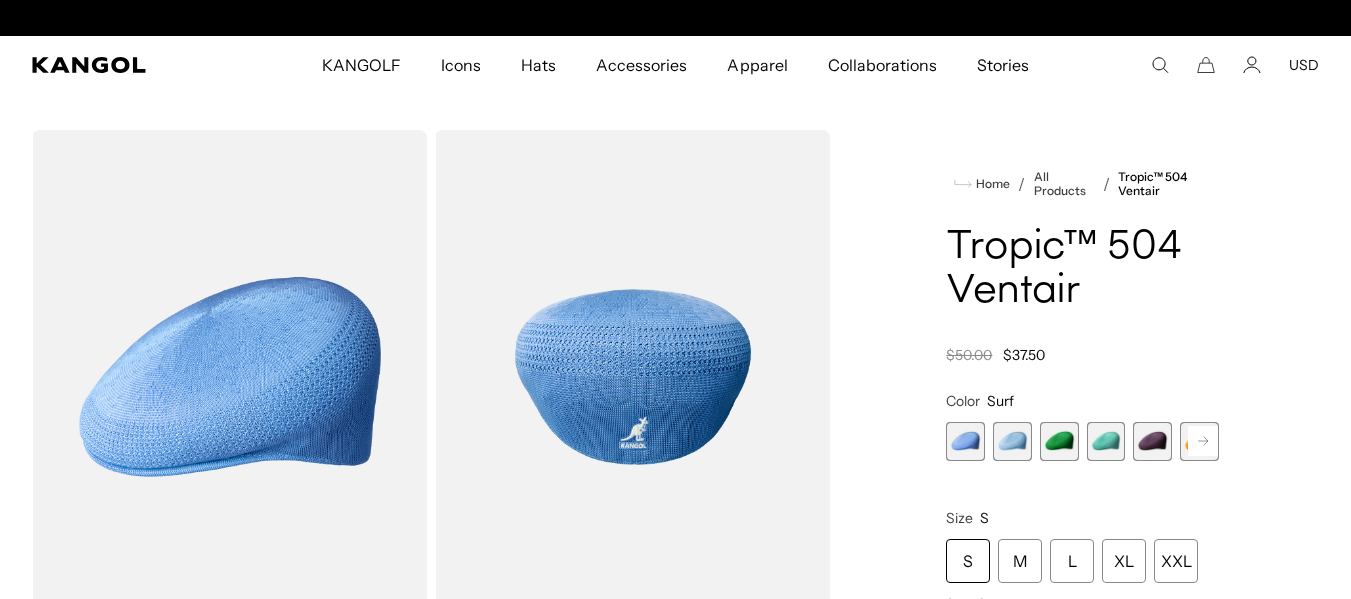 scroll, scrollTop: 0, scrollLeft: 0, axis: both 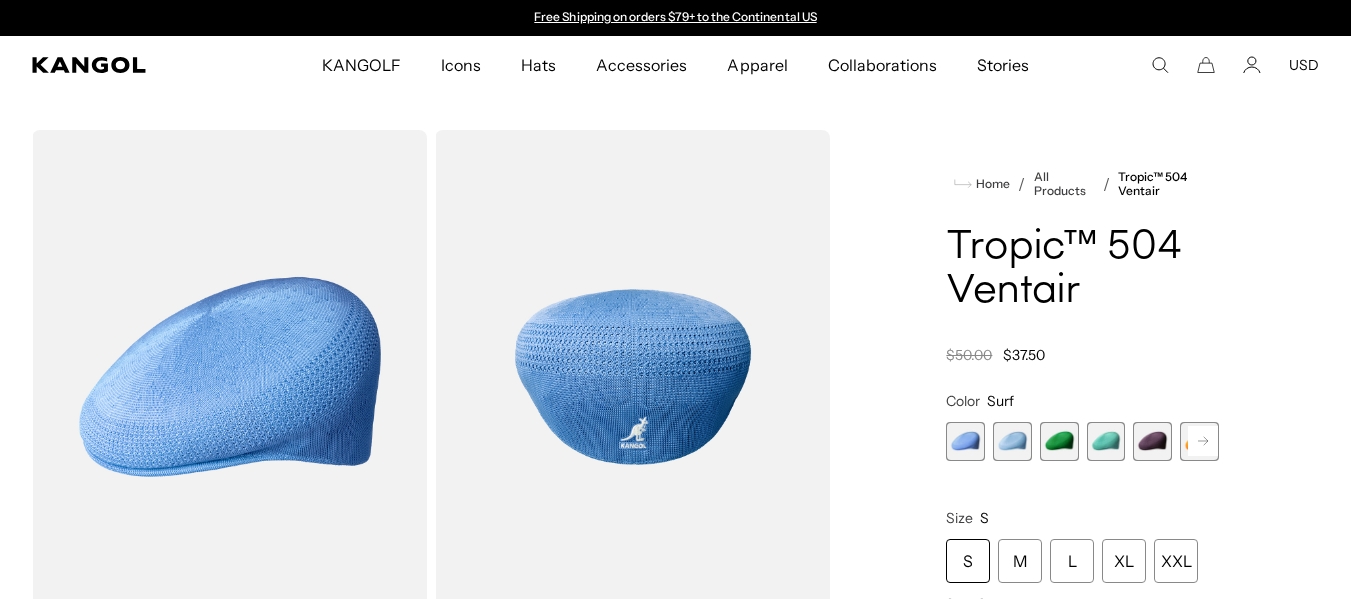 click at bounding box center (1106, 441) 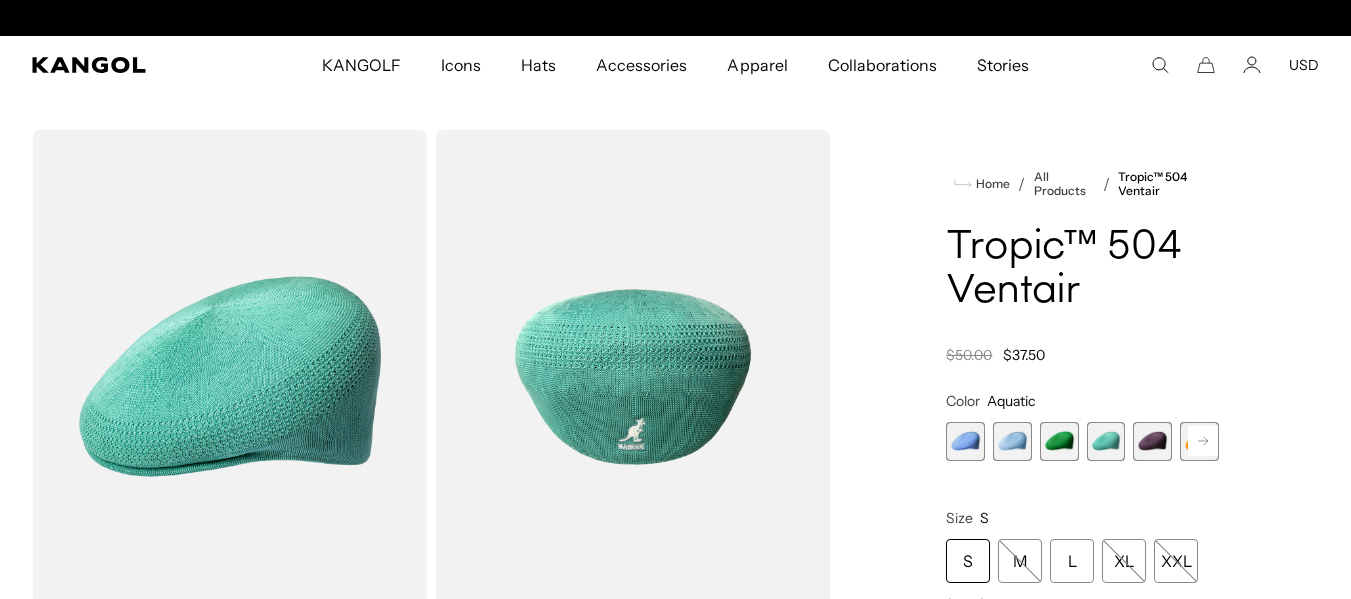 scroll, scrollTop: 0, scrollLeft: 412, axis: horizontal 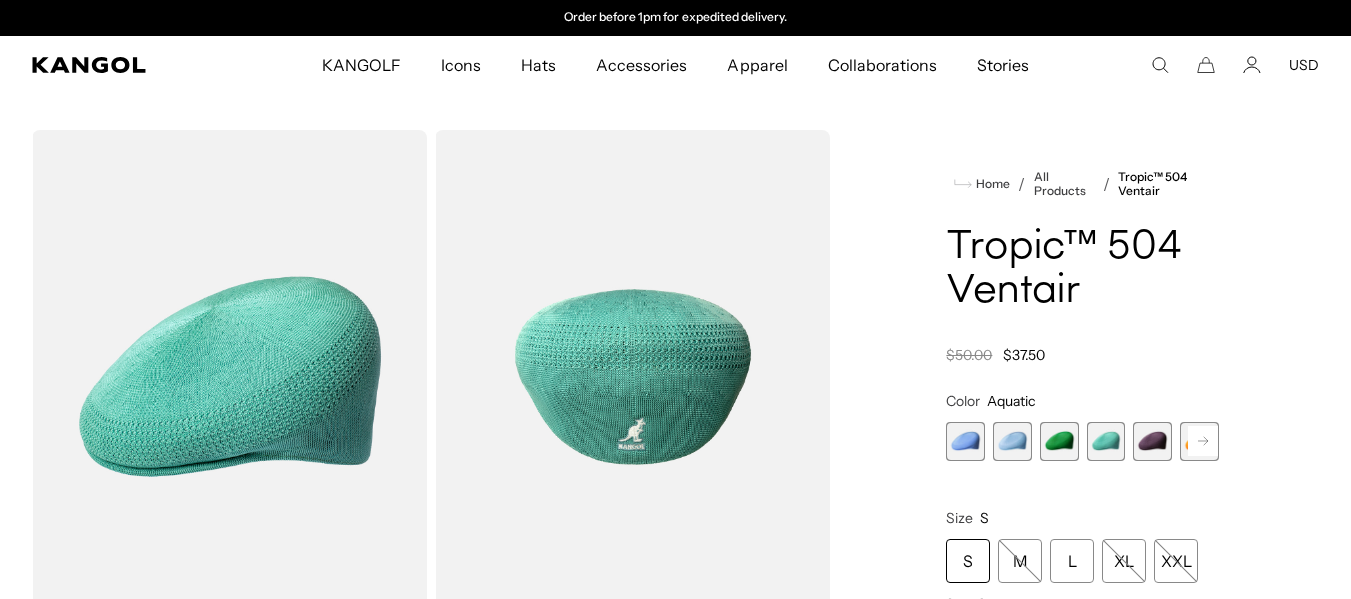 click at bounding box center (1059, 441) 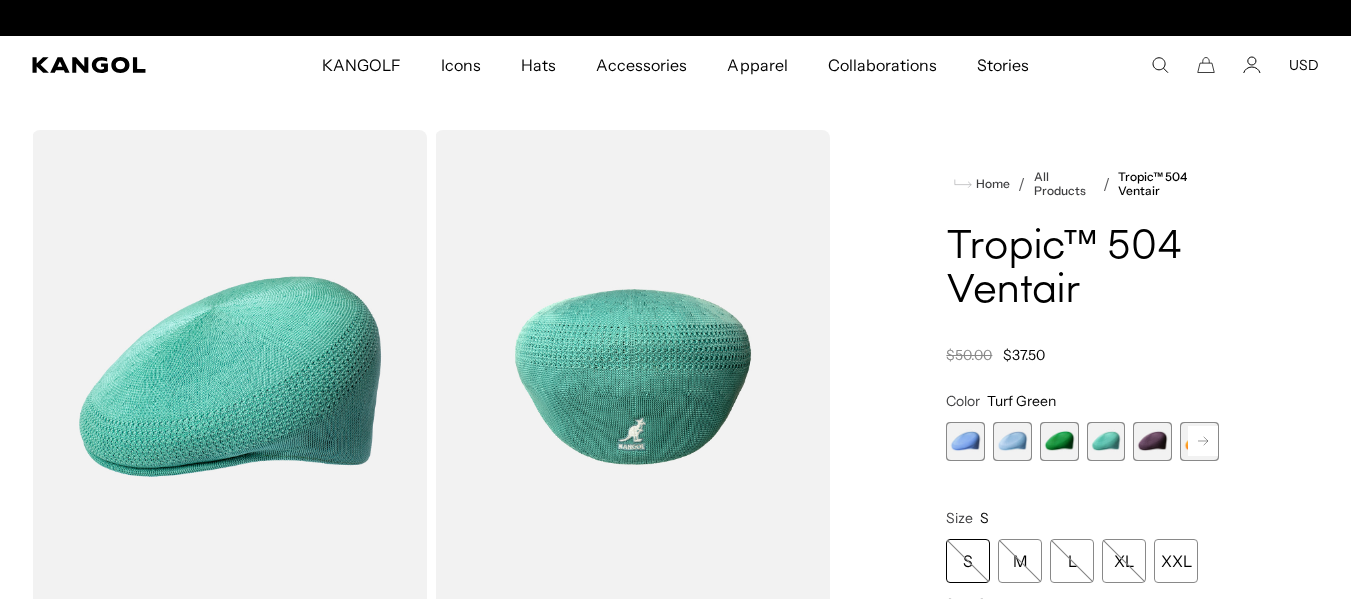 scroll, scrollTop: 0, scrollLeft: 0, axis: both 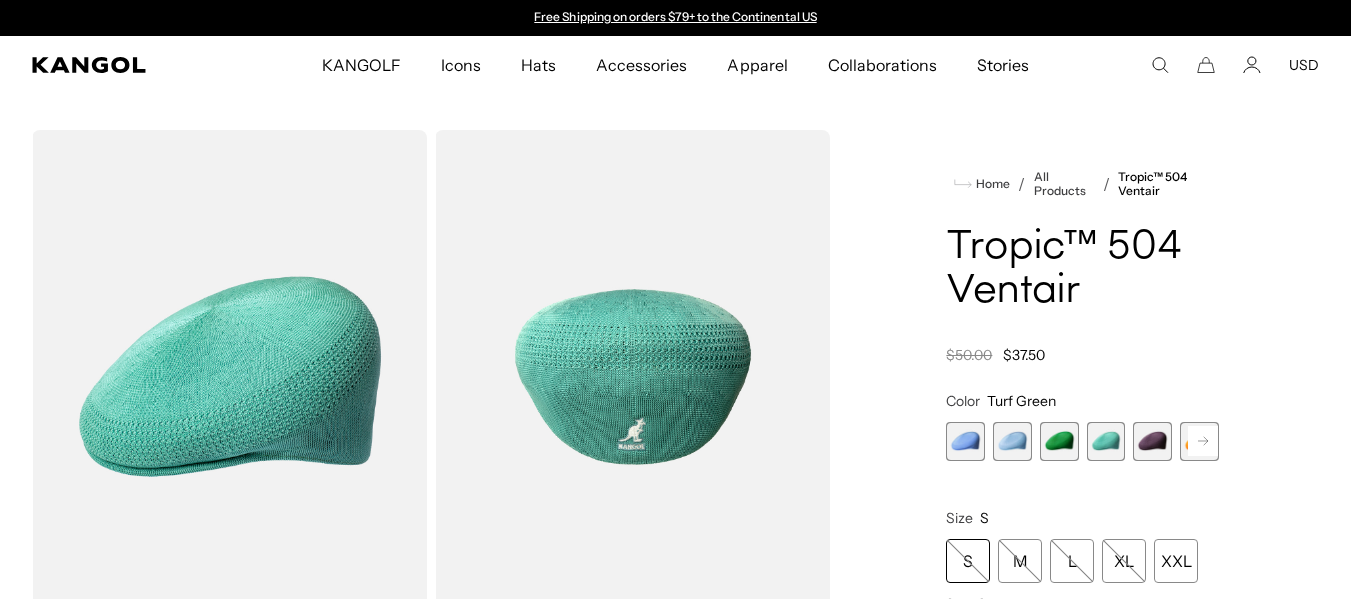 click at bounding box center (1152, 441) 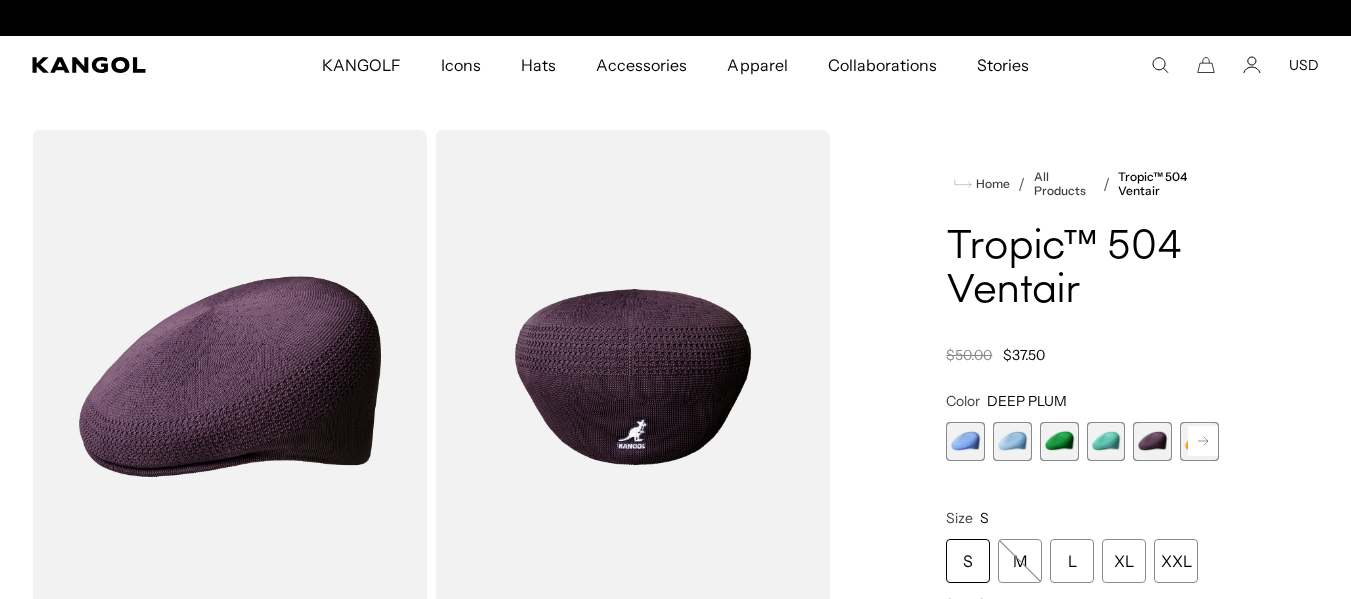 scroll, scrollTop: 0, scrollLeft: 412, axis: horizontal 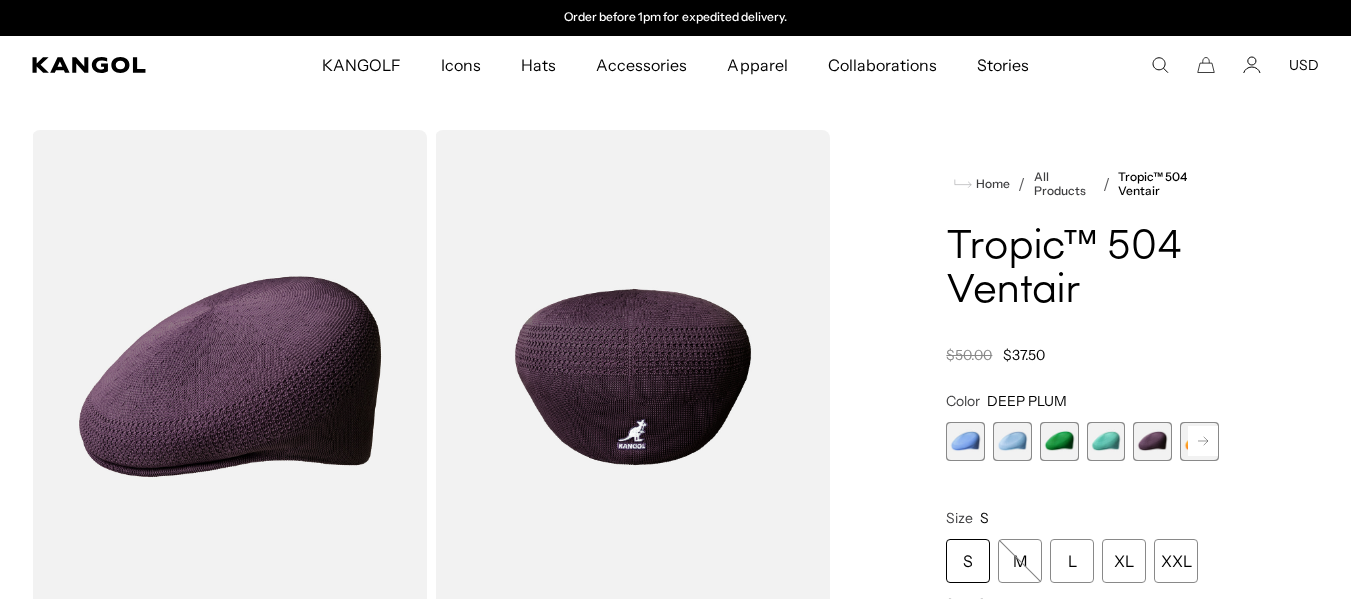 click 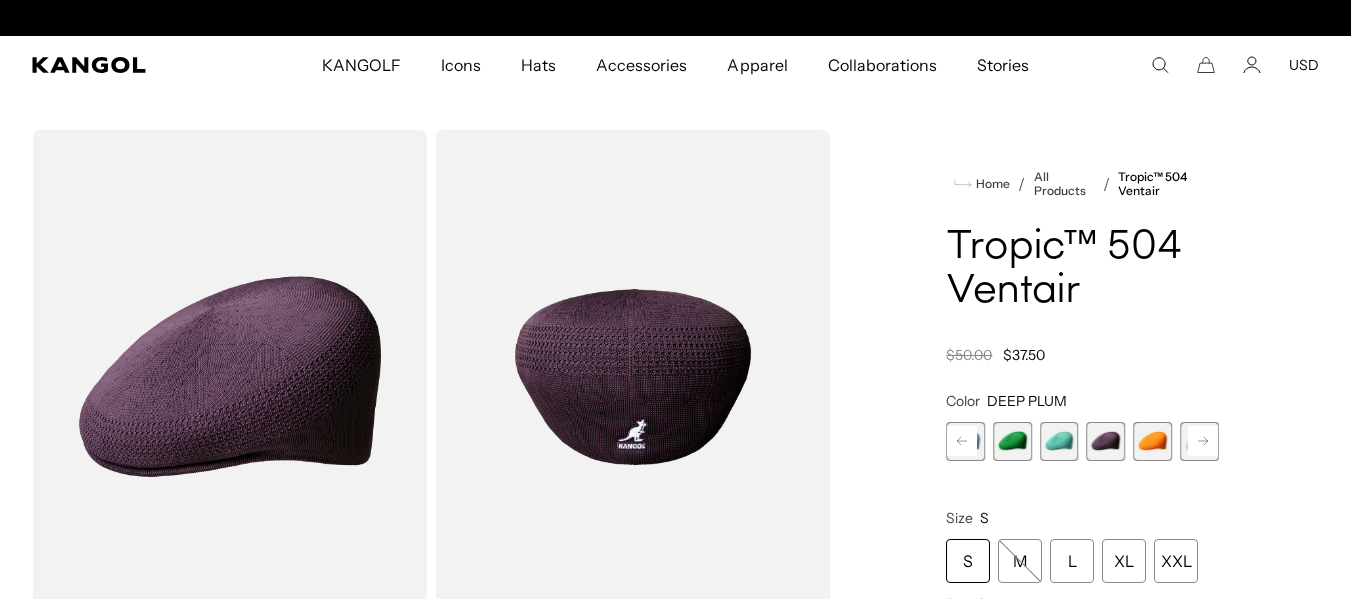 scroll, scrollTop: 0, scrollLeft: 0, axis: both 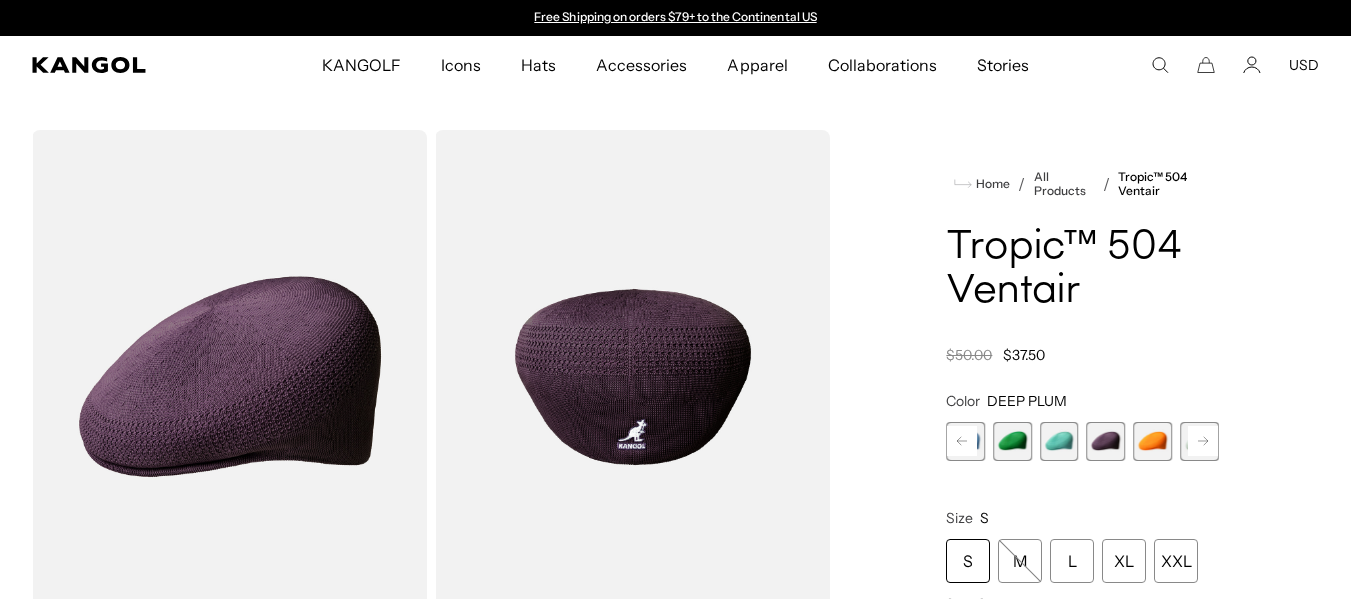 click at bounding box center [1012, 441] 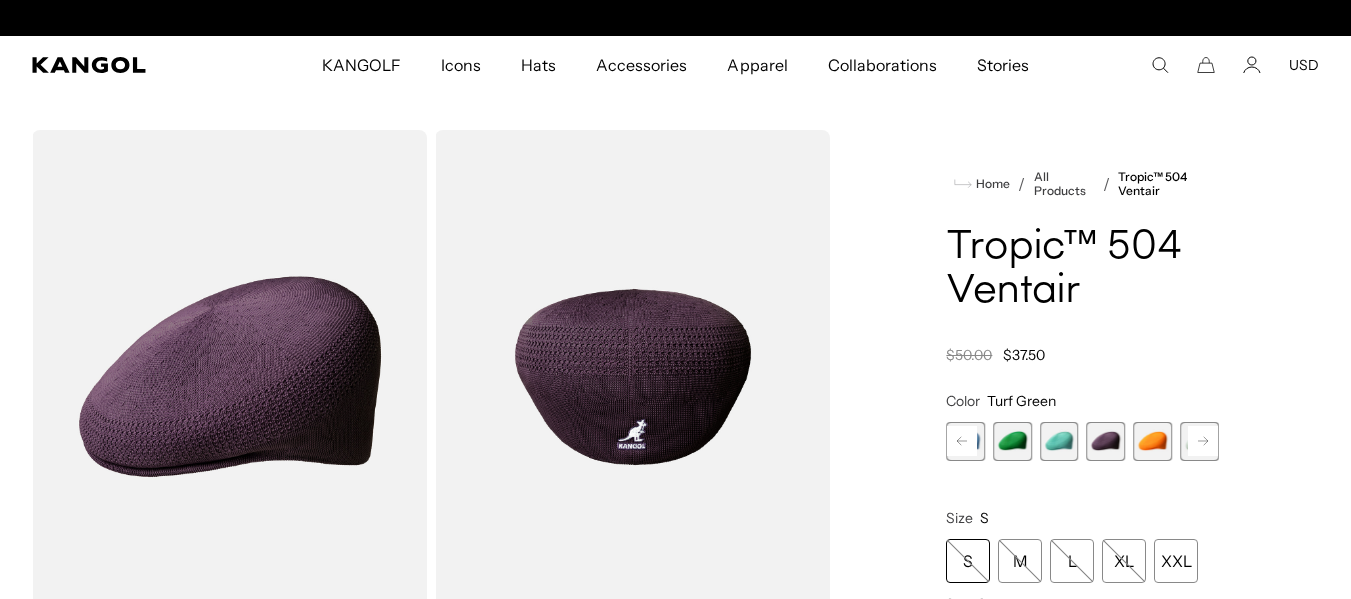 scroll, scrollTop: 0, scrollLeft: 412, axis: horizontal 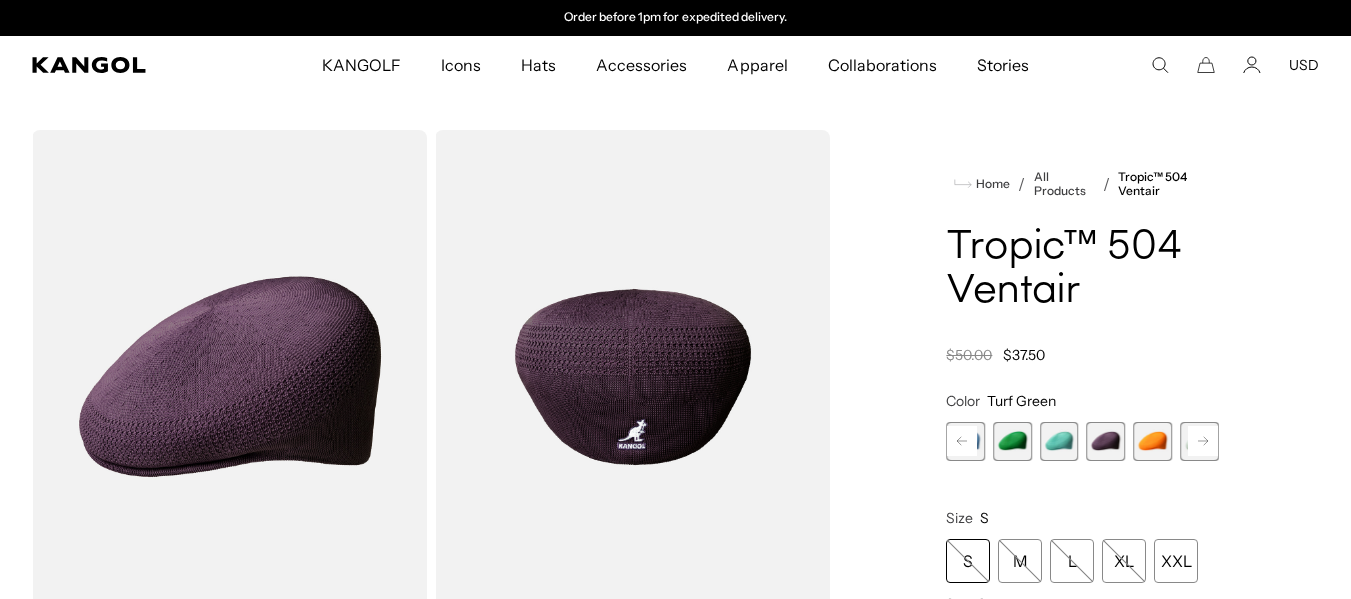 click at bounding box center (1059, 441) 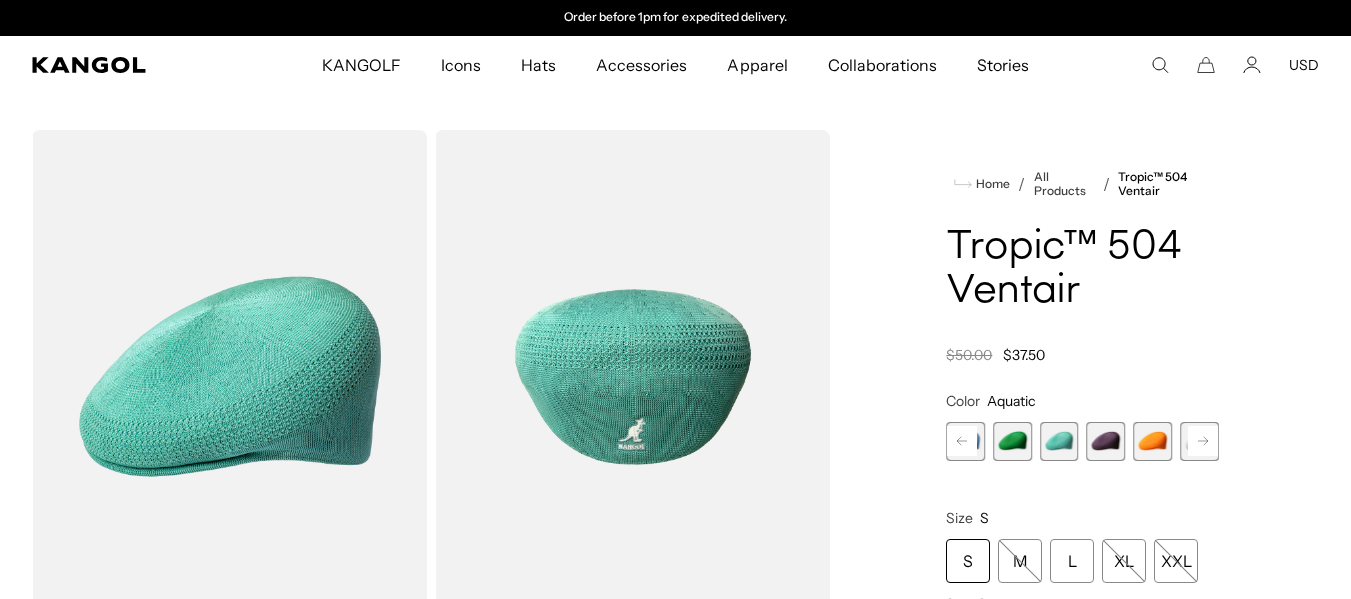 click at bounding box center (1106, 441) 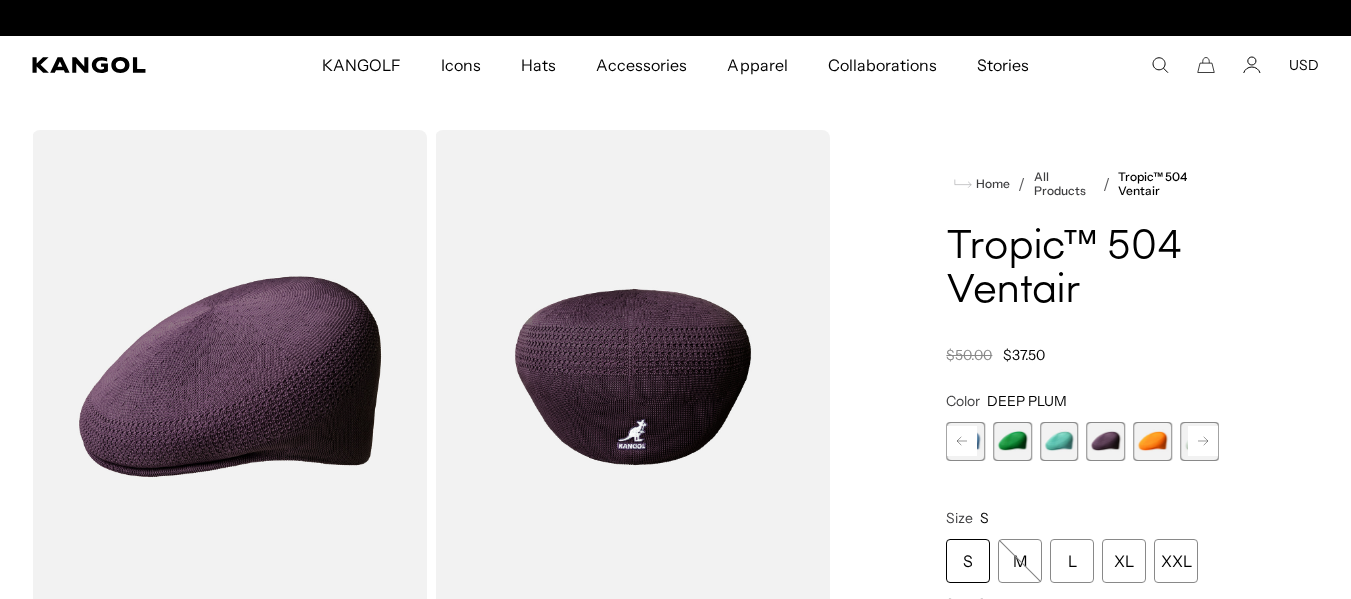 scroll, scrollTop: 0, scrollLeft: 0, axis: both 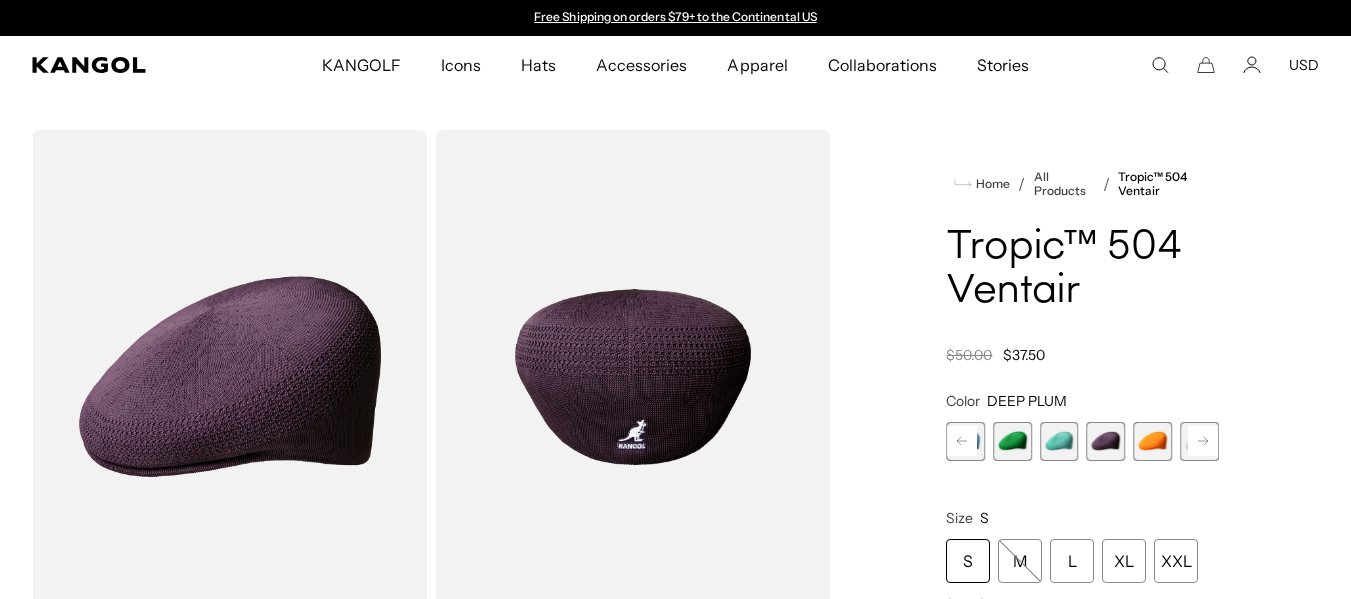 click at bounding box center (1152, 441) 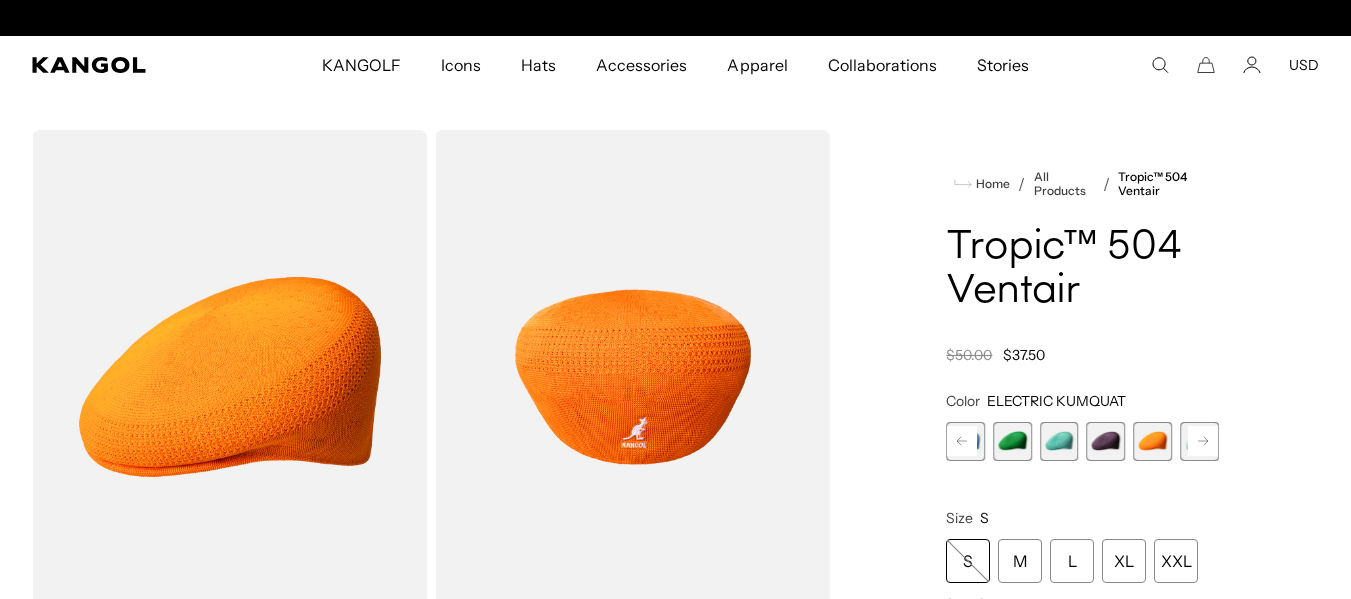 scroll, scrollTop: 0, scrollLeft: 412, axis: horizontal 